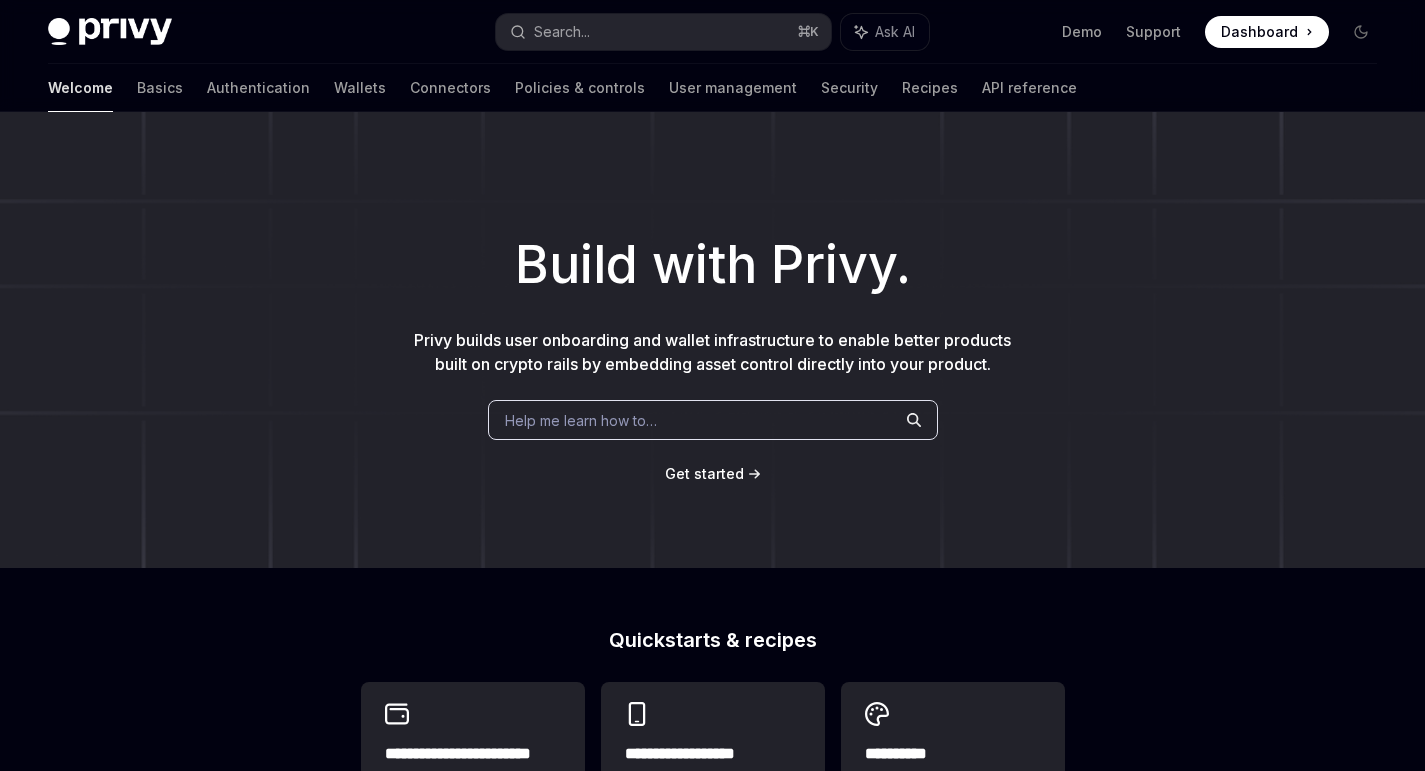 scroll, scrollTop: 0, scrollLeft: 0, axis: both 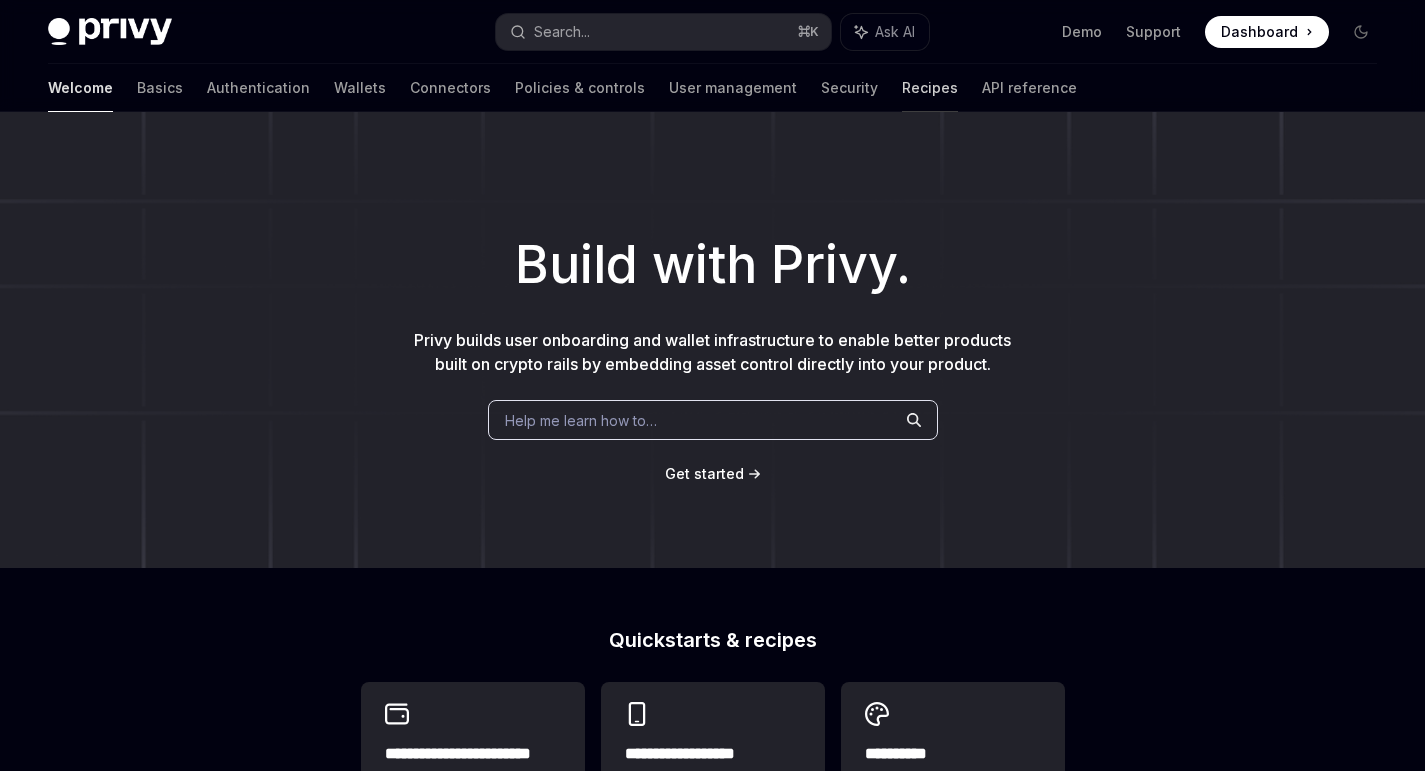 click on "Recipes" at bounding box center (930, 88) 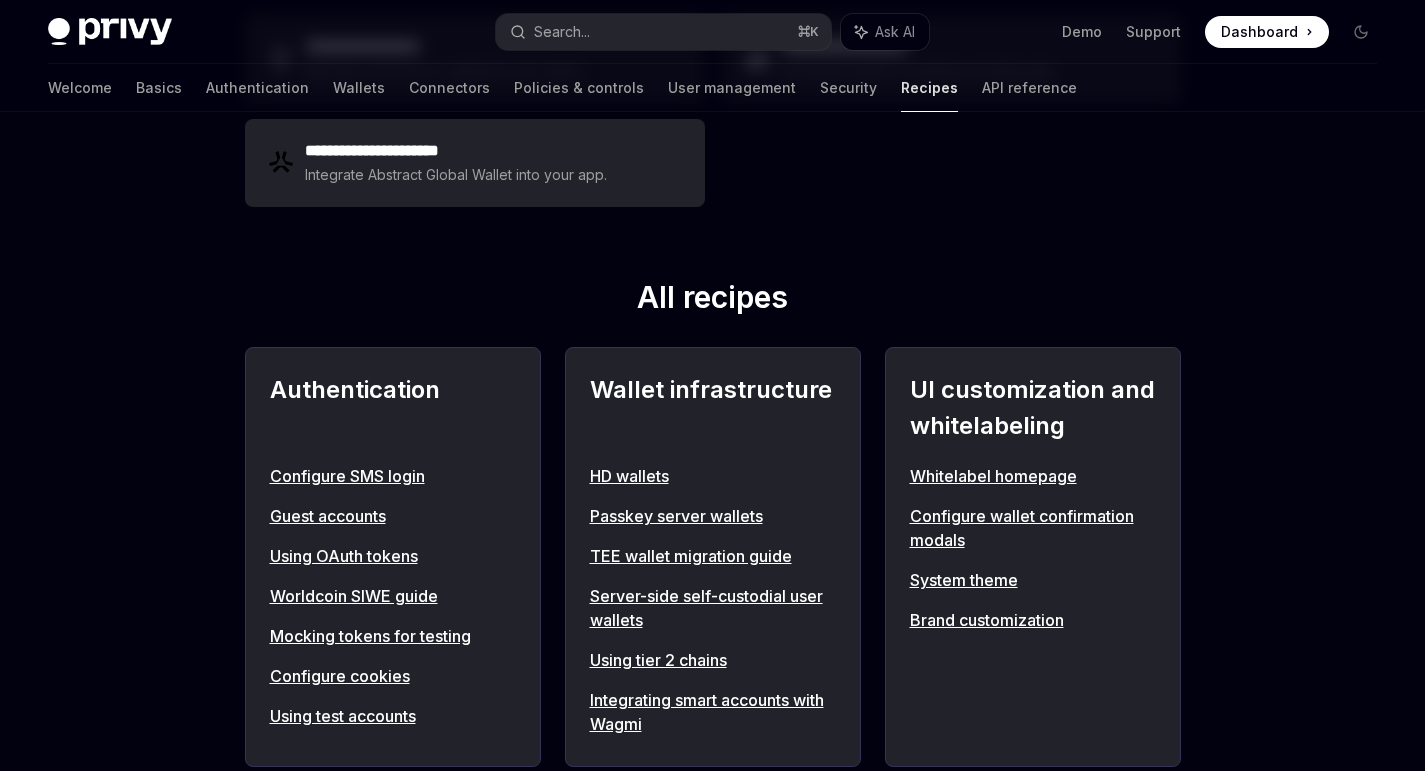 scroll, scrollTop: 0, scrollLeft: 0, axis: both 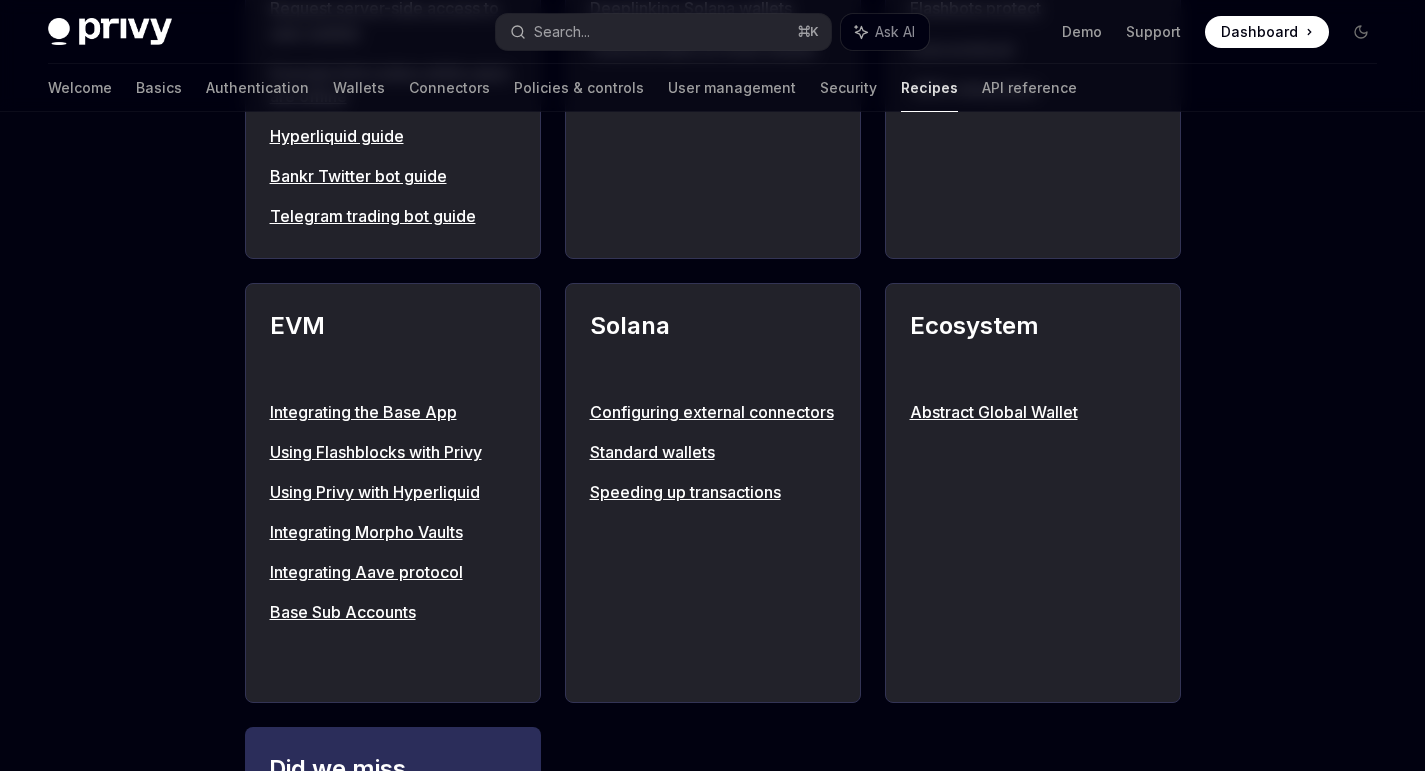 click on "Integrating the Base App" at bounding box center (393, 412) 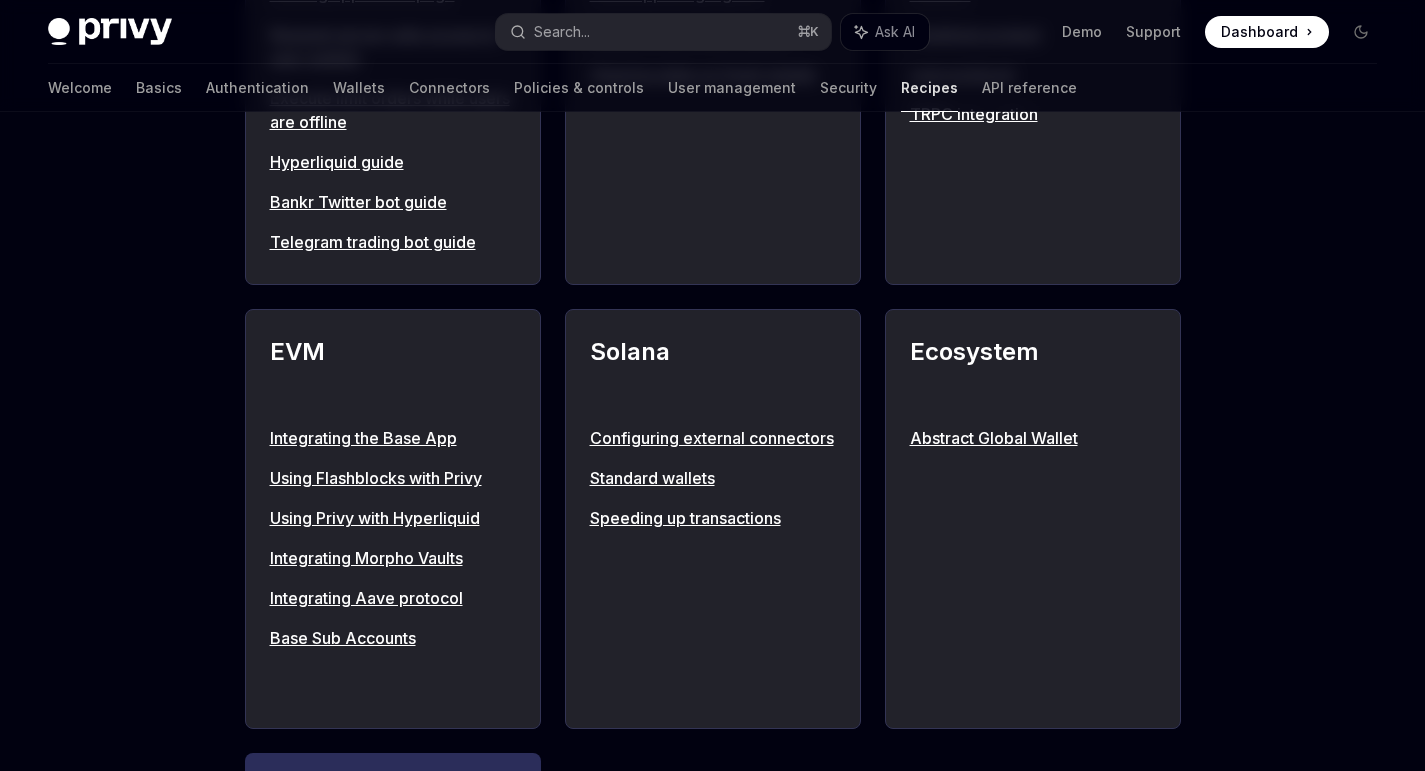 scroll, scrollTop: 1951, scrollLeft: 0, axis: vertical 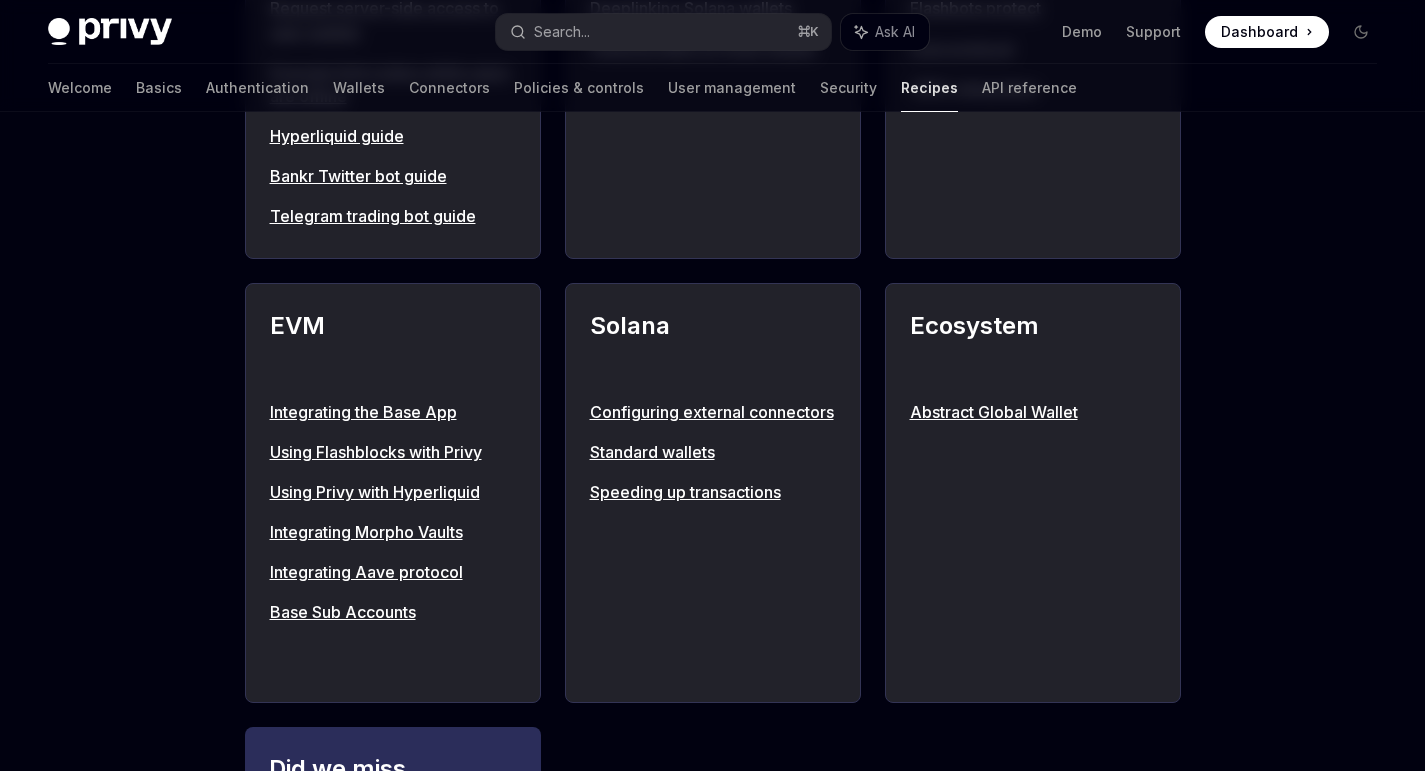 click on "Integrating the Base App" at bounding box center (393, 412) 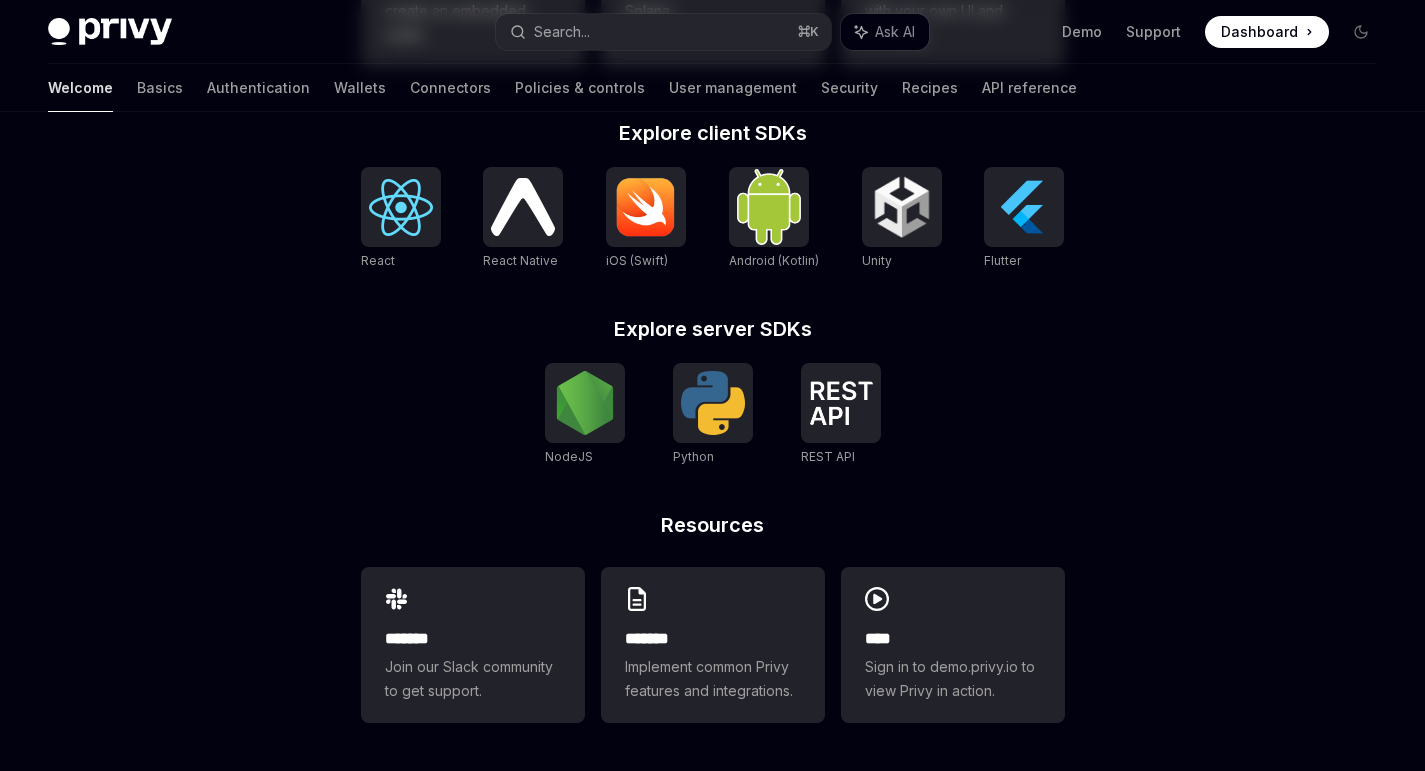 scroll, scrollTop: 0, scrollLeft: 0, axis: both 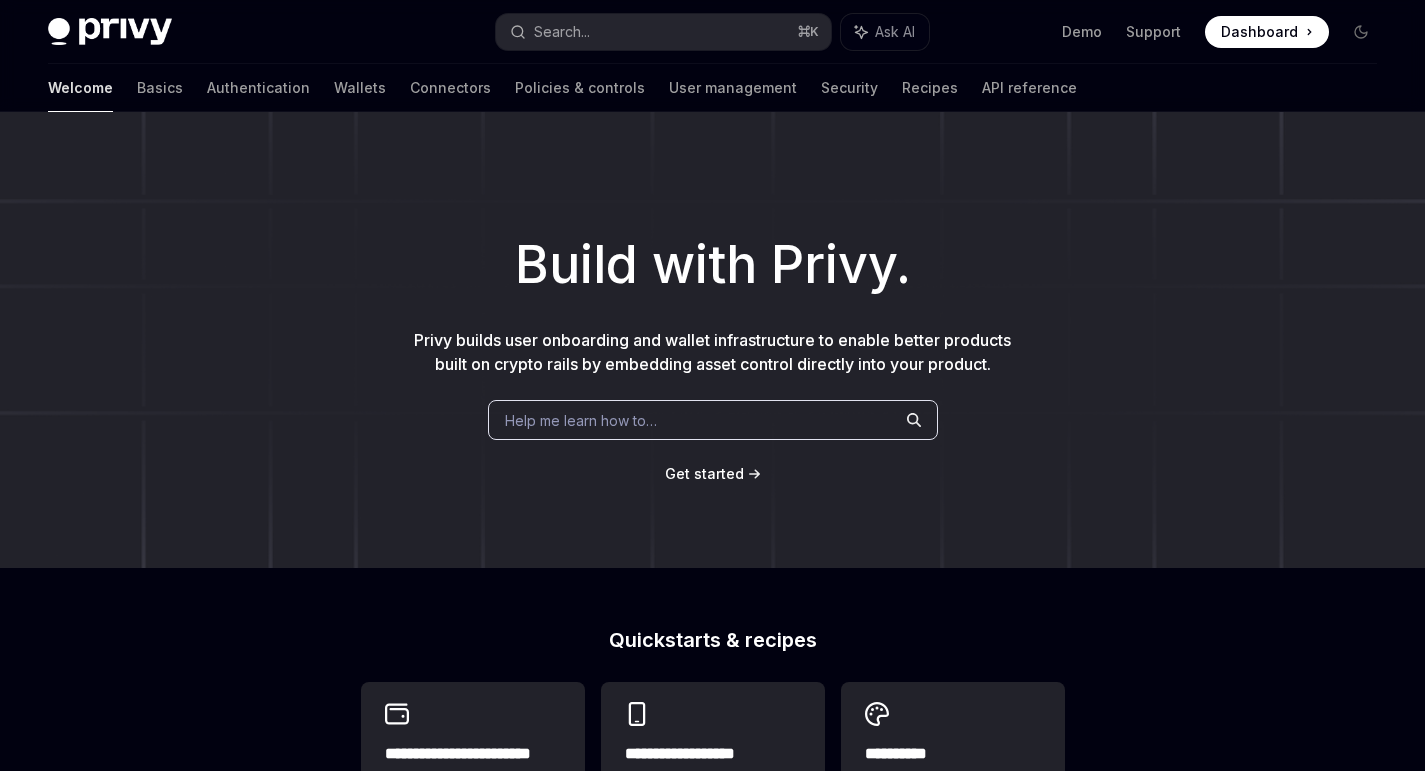 drag, startPoint x: 765, startPoint y: 88, endPoint x: 779, endPoint y: 88, distance: 14 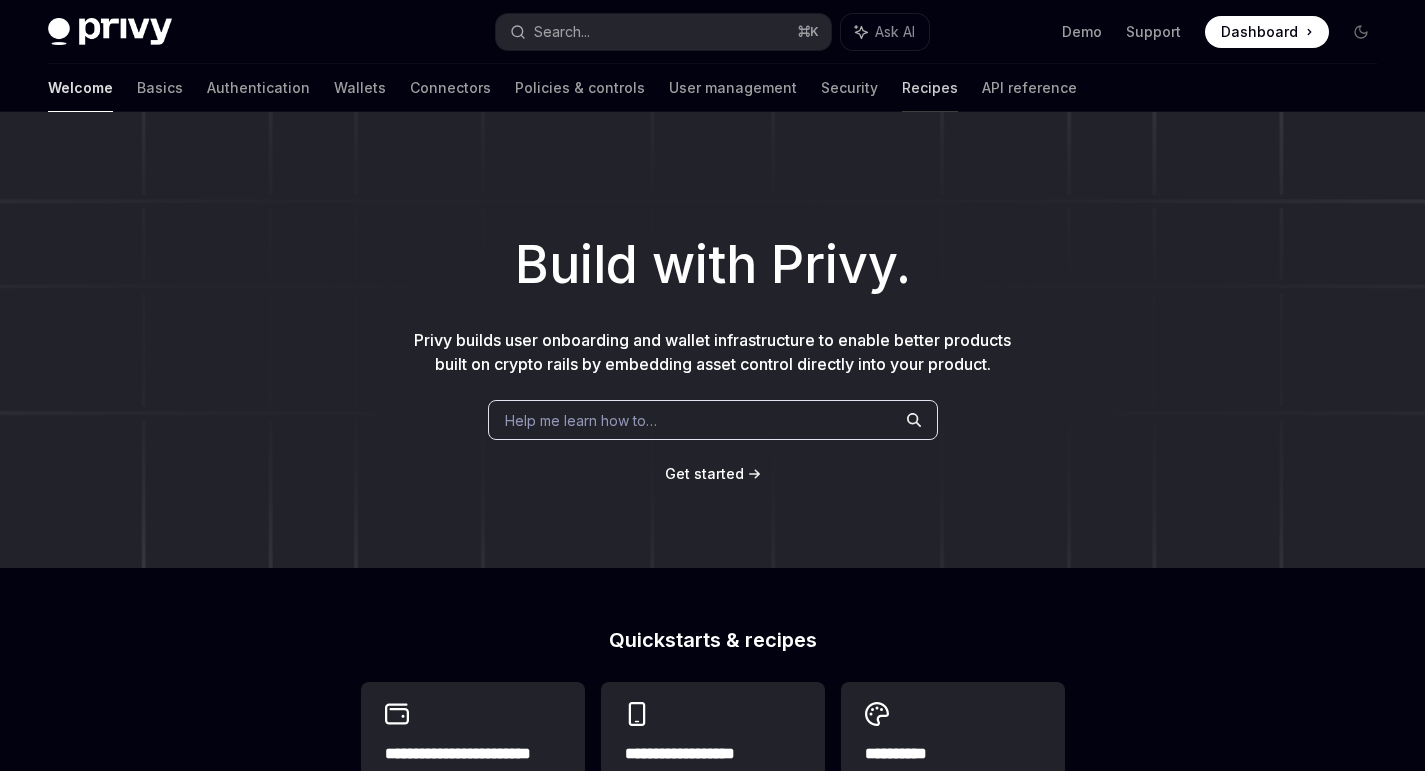 click on "Recipes" at bounding box center [930, 88] 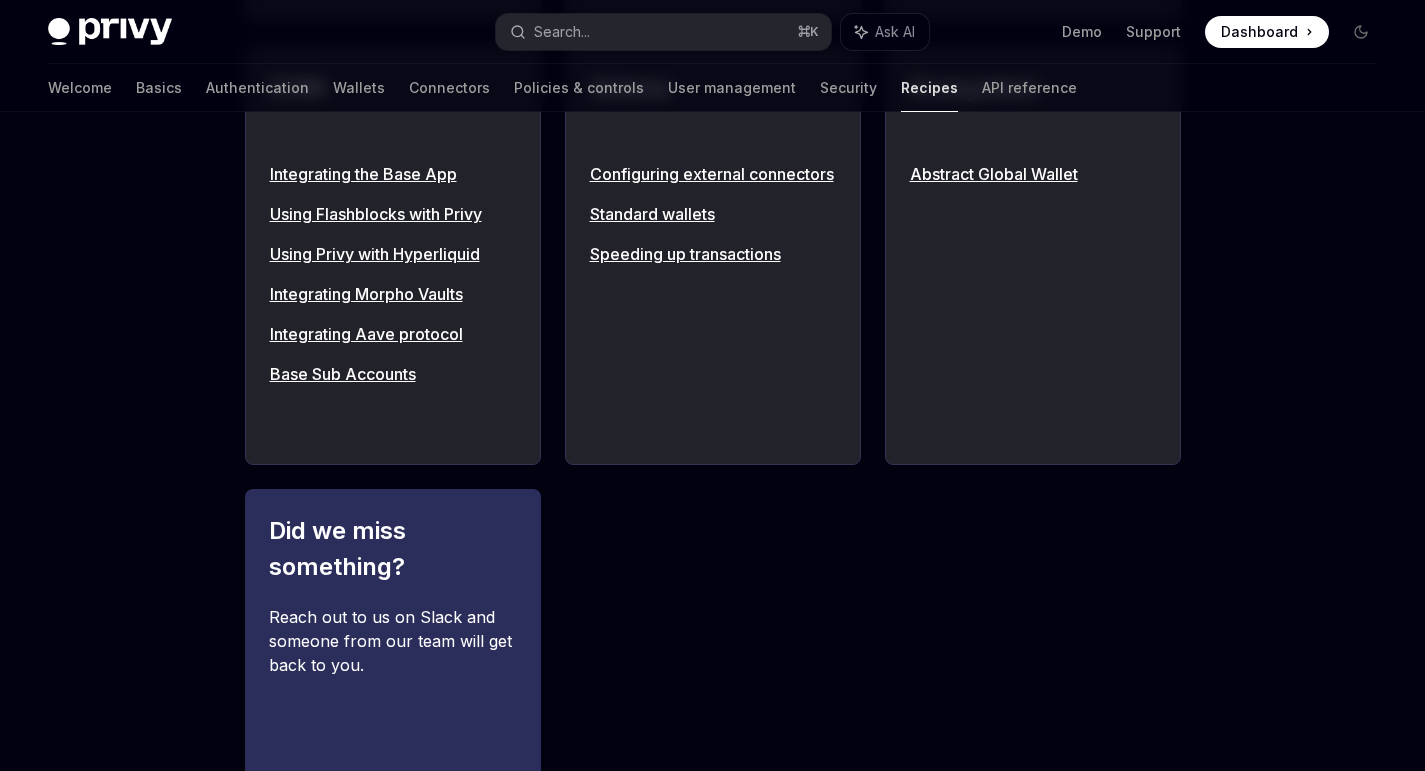 scroll, scrollTop: 1969, scrollLeft: 0, axis: vertical 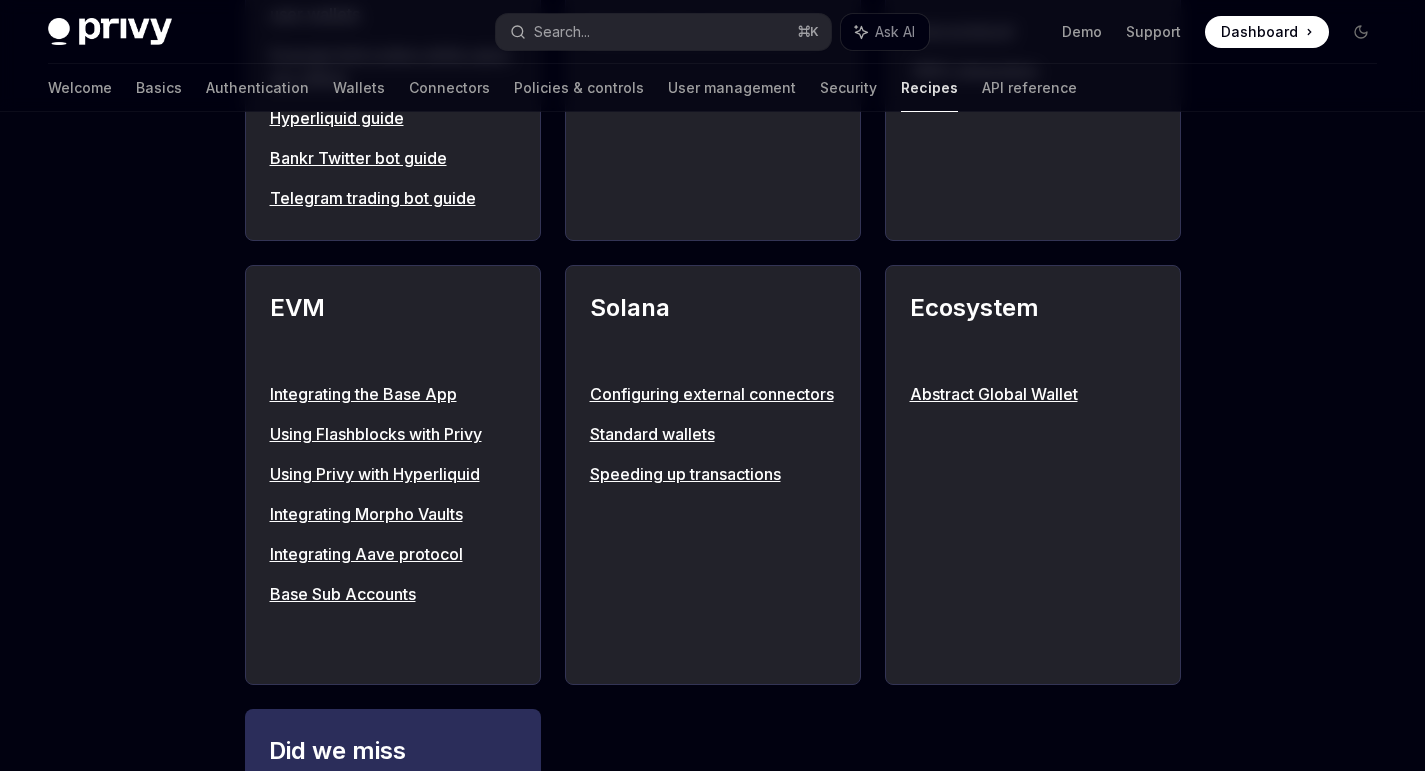 click on "Base Sub Accounts" at bounding box center (393, 594) 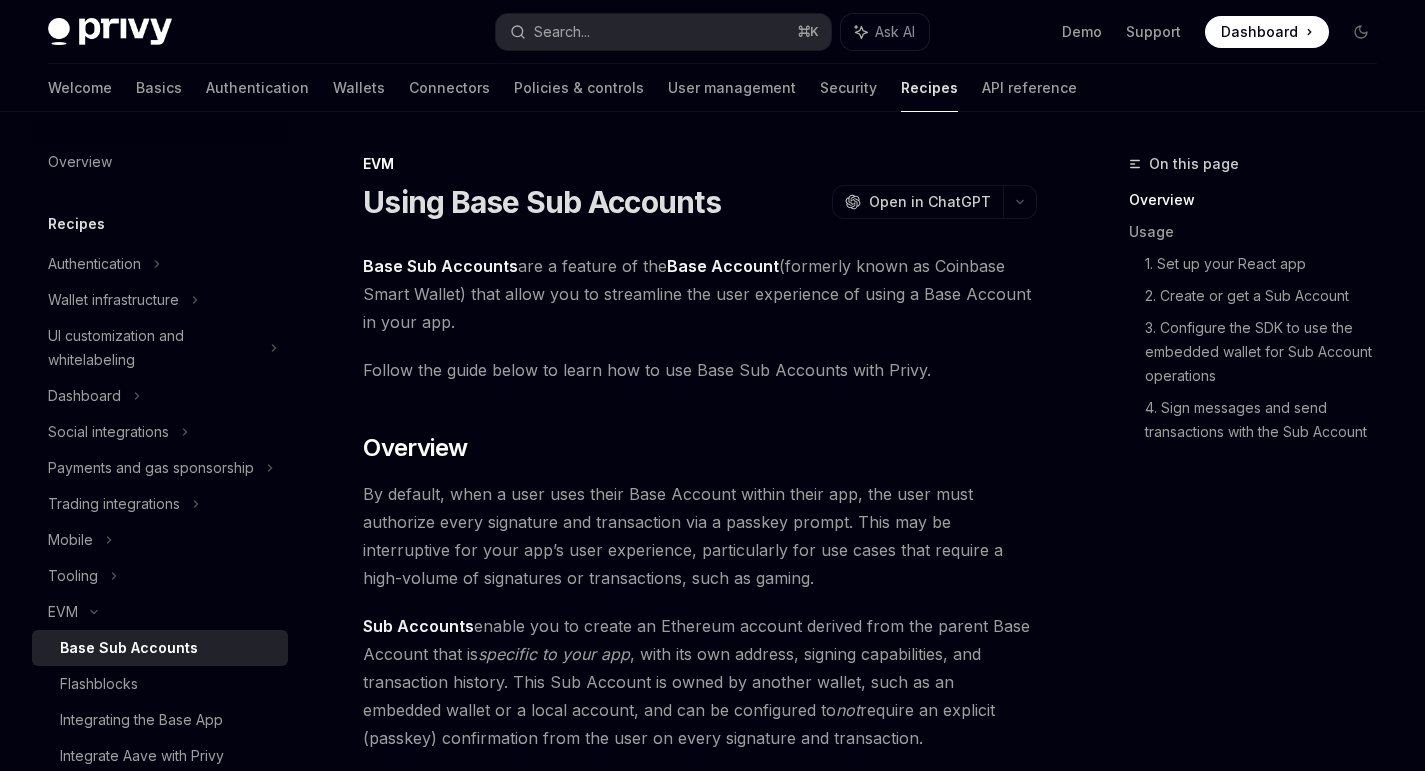 type on "*" 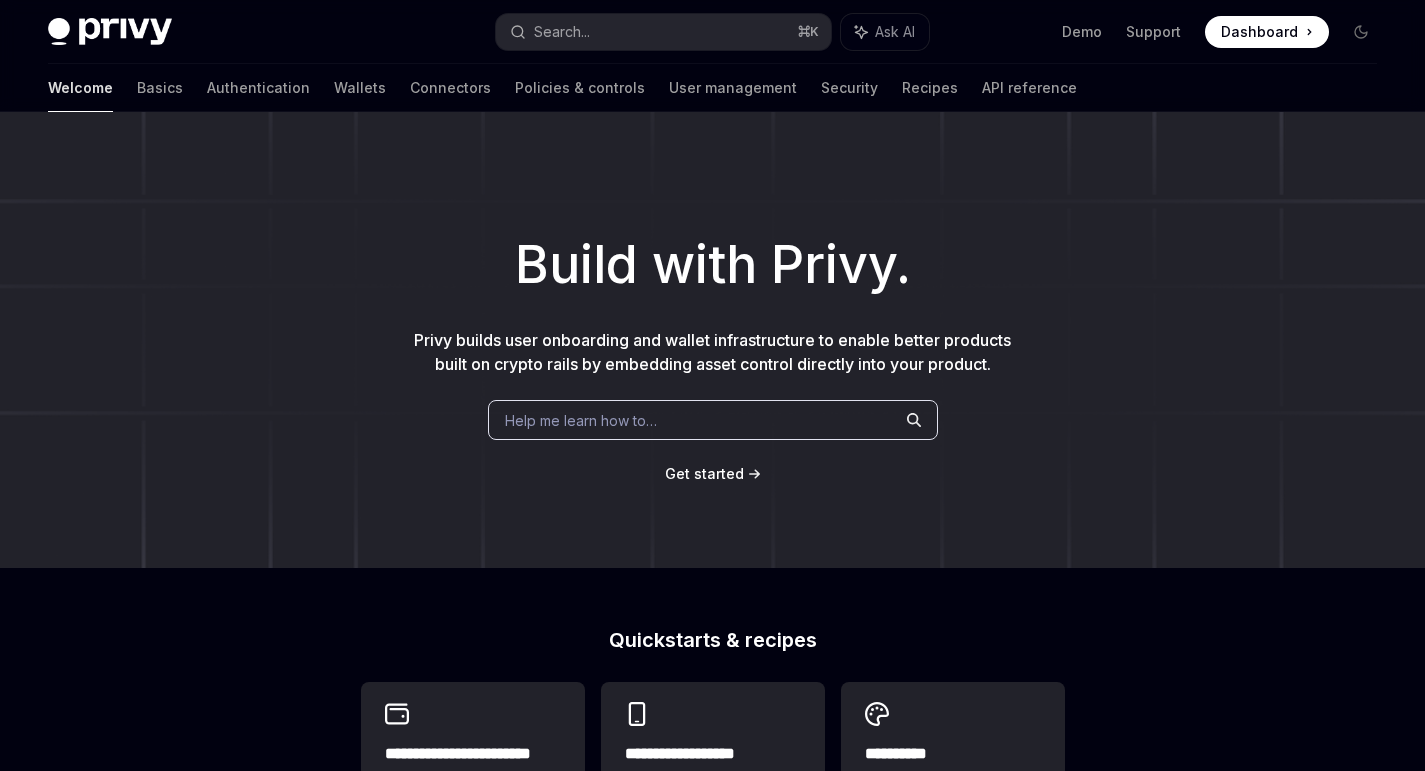scroll, scrollTop: 0, scrollLeft: 0, axis: both 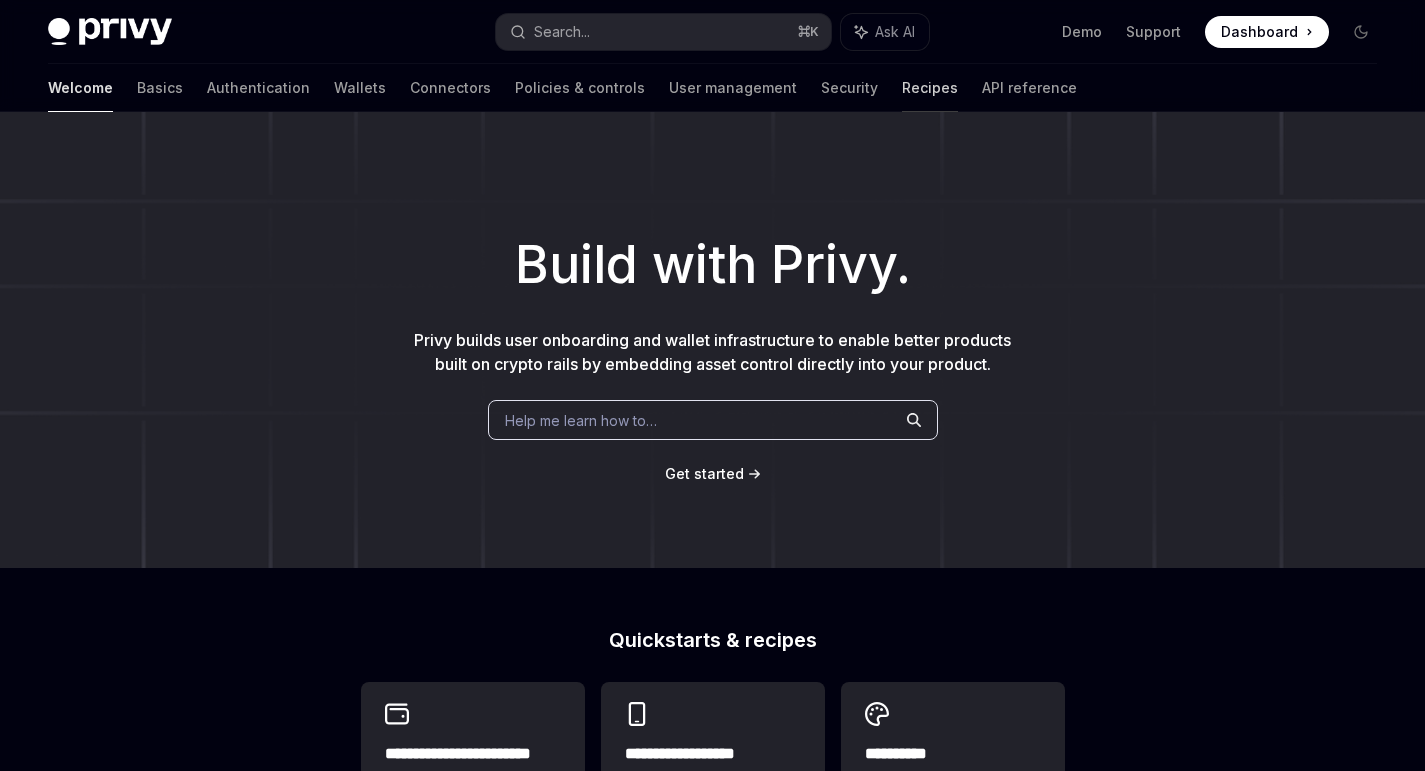 click on "Recipes" at bounding box center [930, 88] 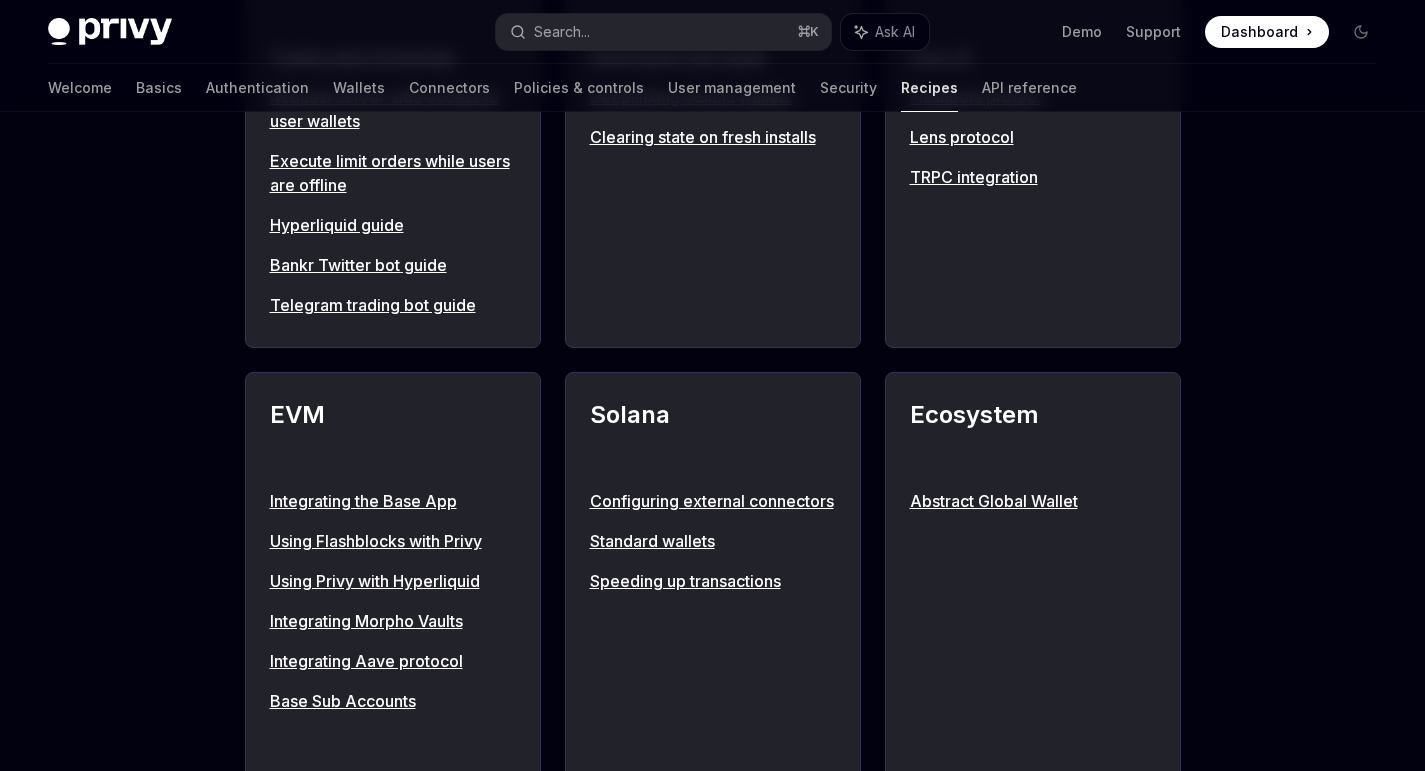 scroll, scrollTop: 1881, scrollLeft: 0, axis: vertical 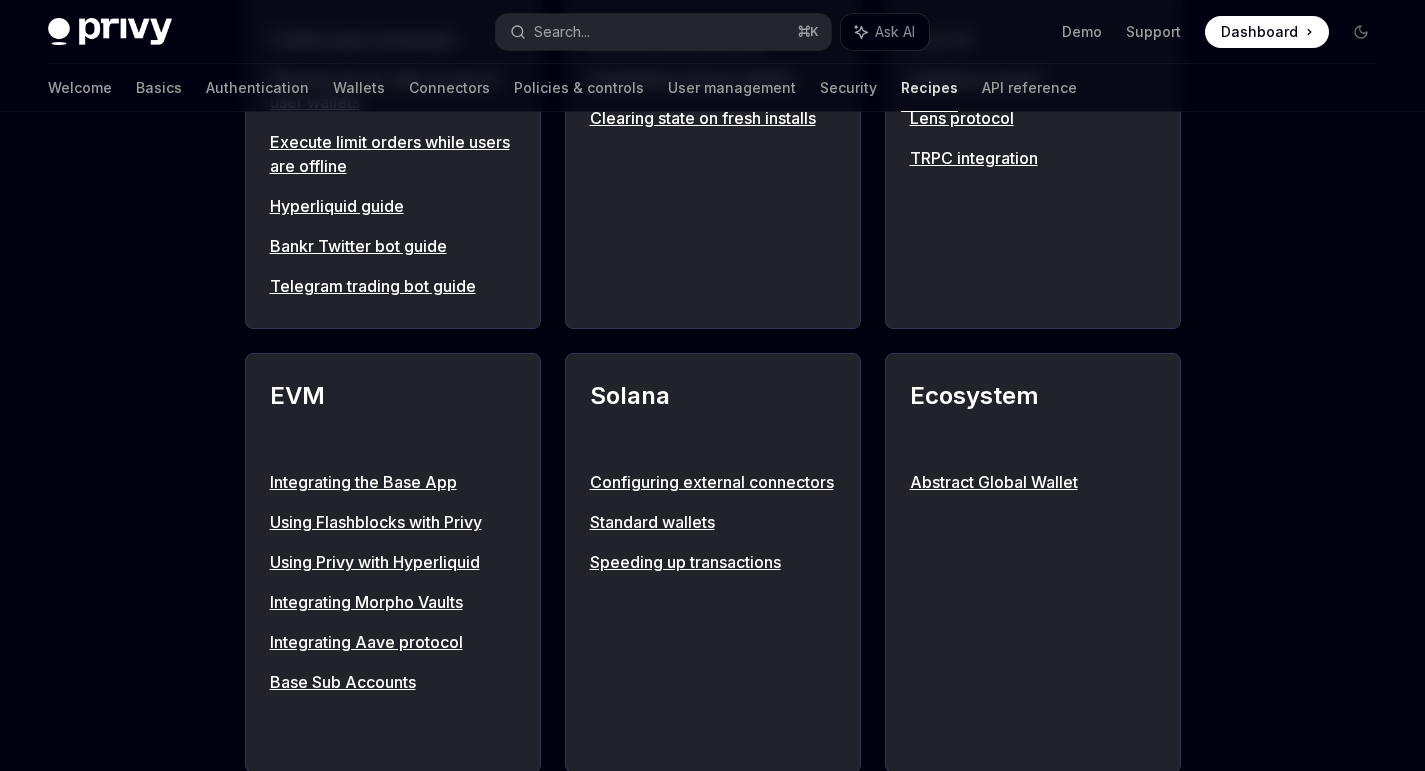 click on "Integrating the Base App" at bounding box center (393, 482) 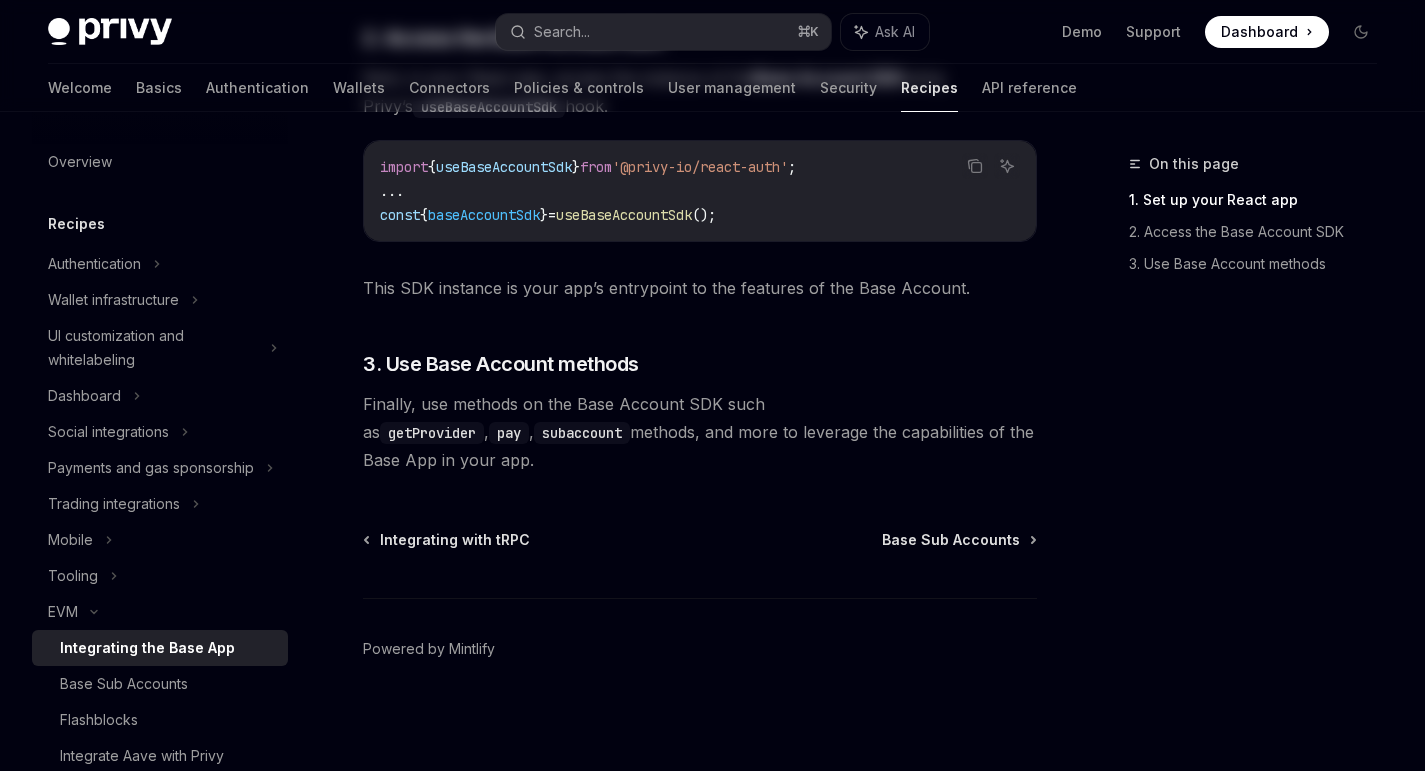 scroll, scrollTop: 0, scrollLeft: 0, axis: both 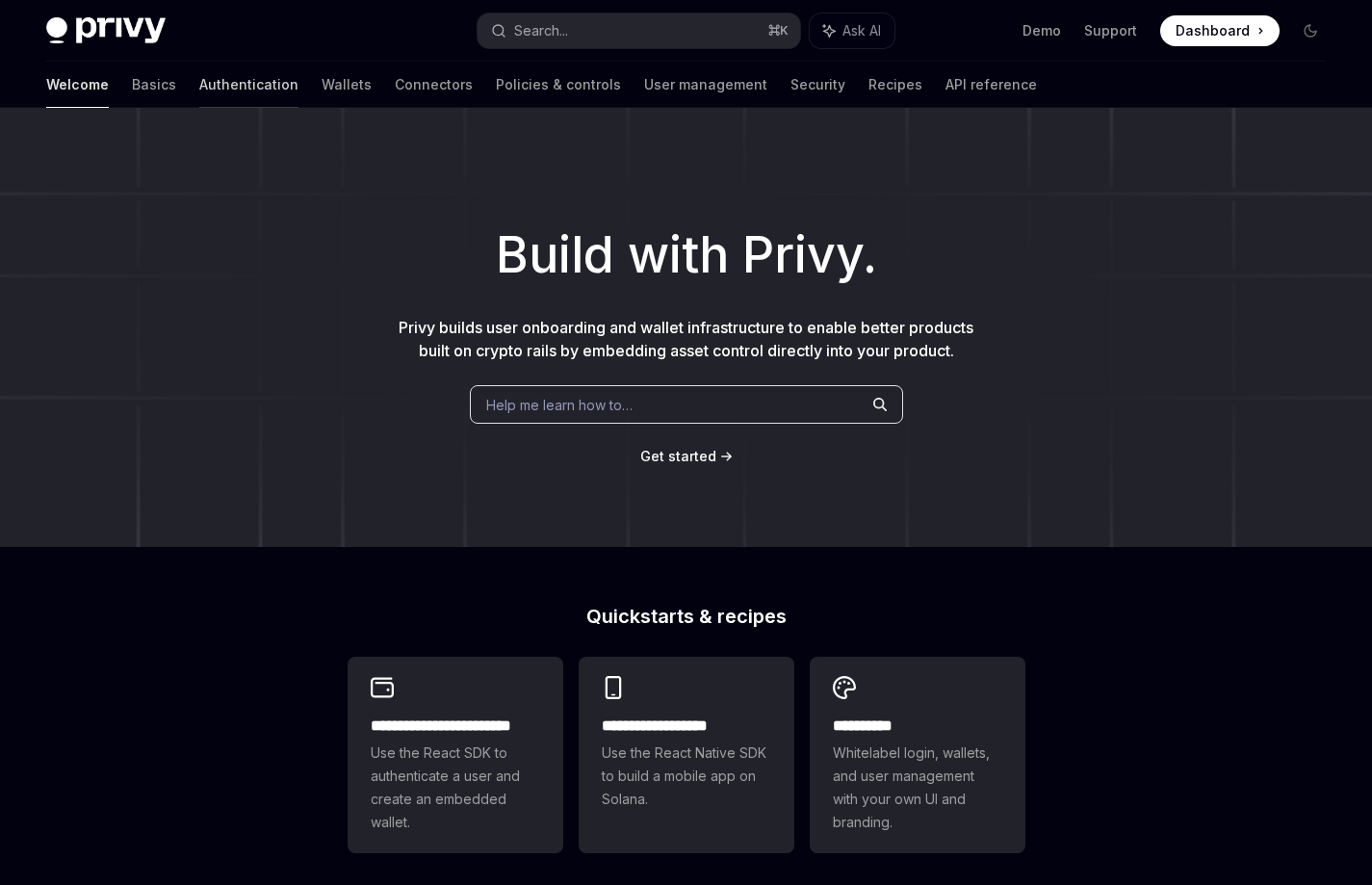 click on "Authentication" at bounding box center (248, 85) 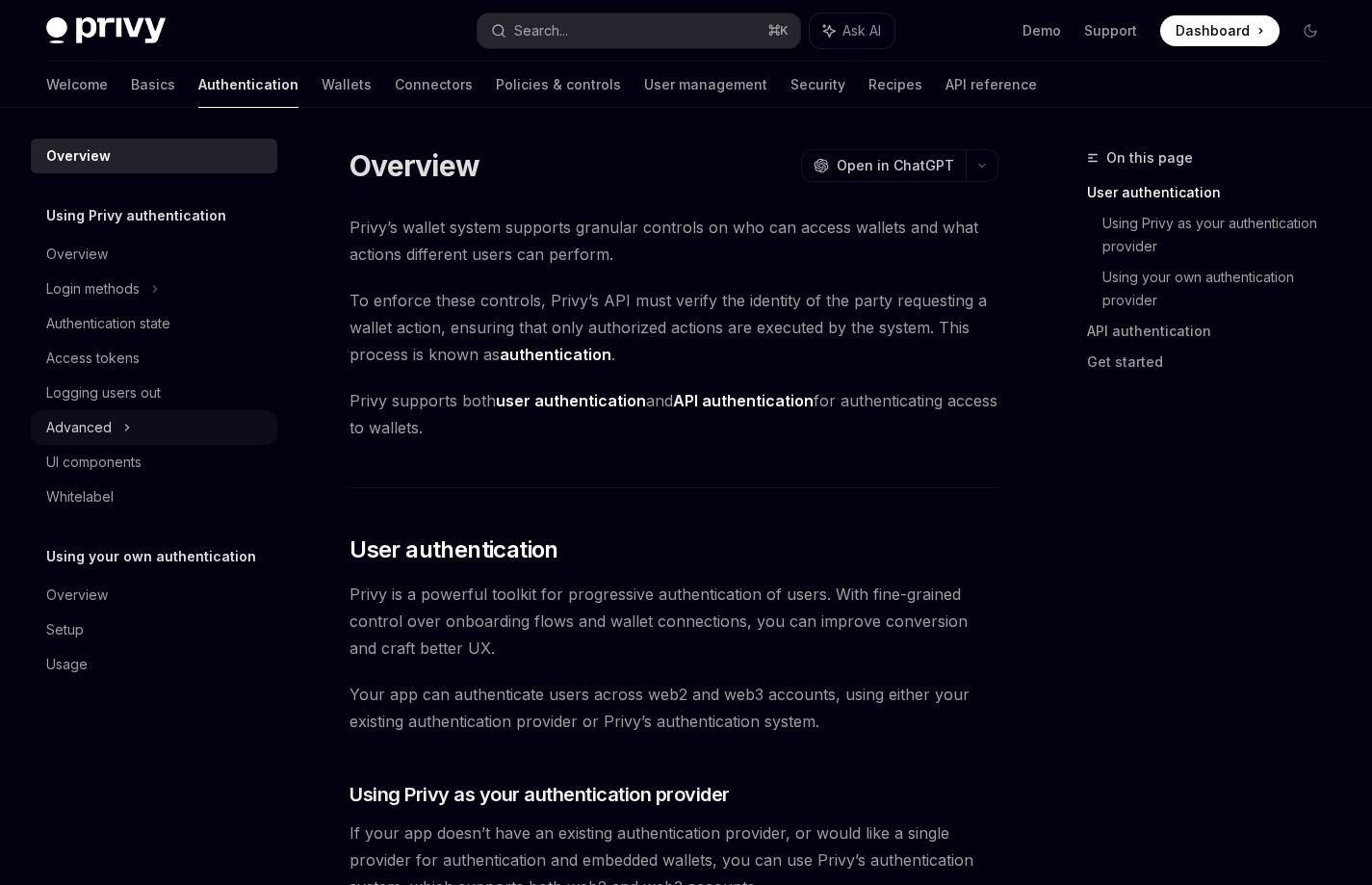 click on "Advanced" at bounding box center [79, 428] 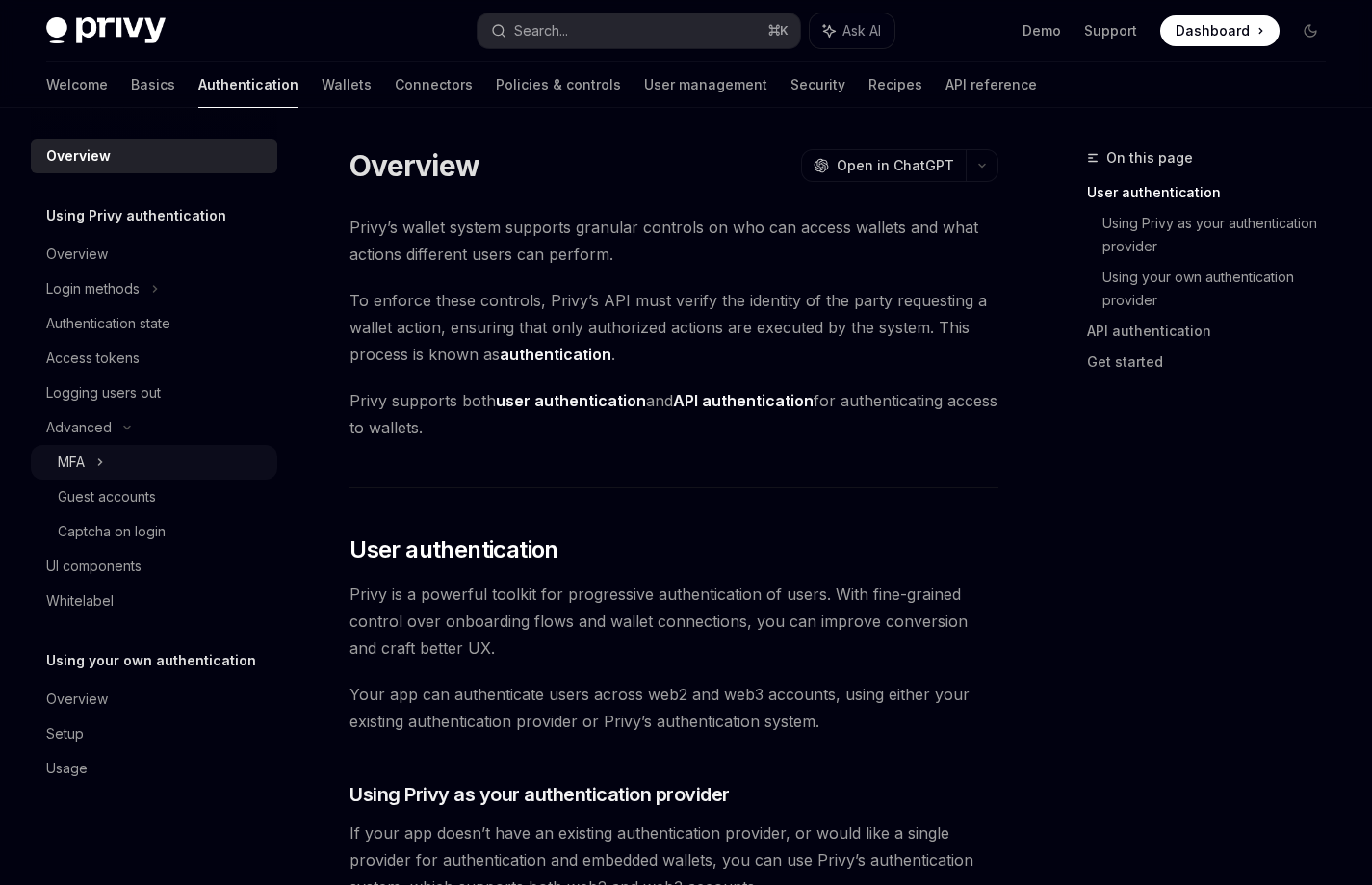 click on "MFA" at bounding box center (71, 462) 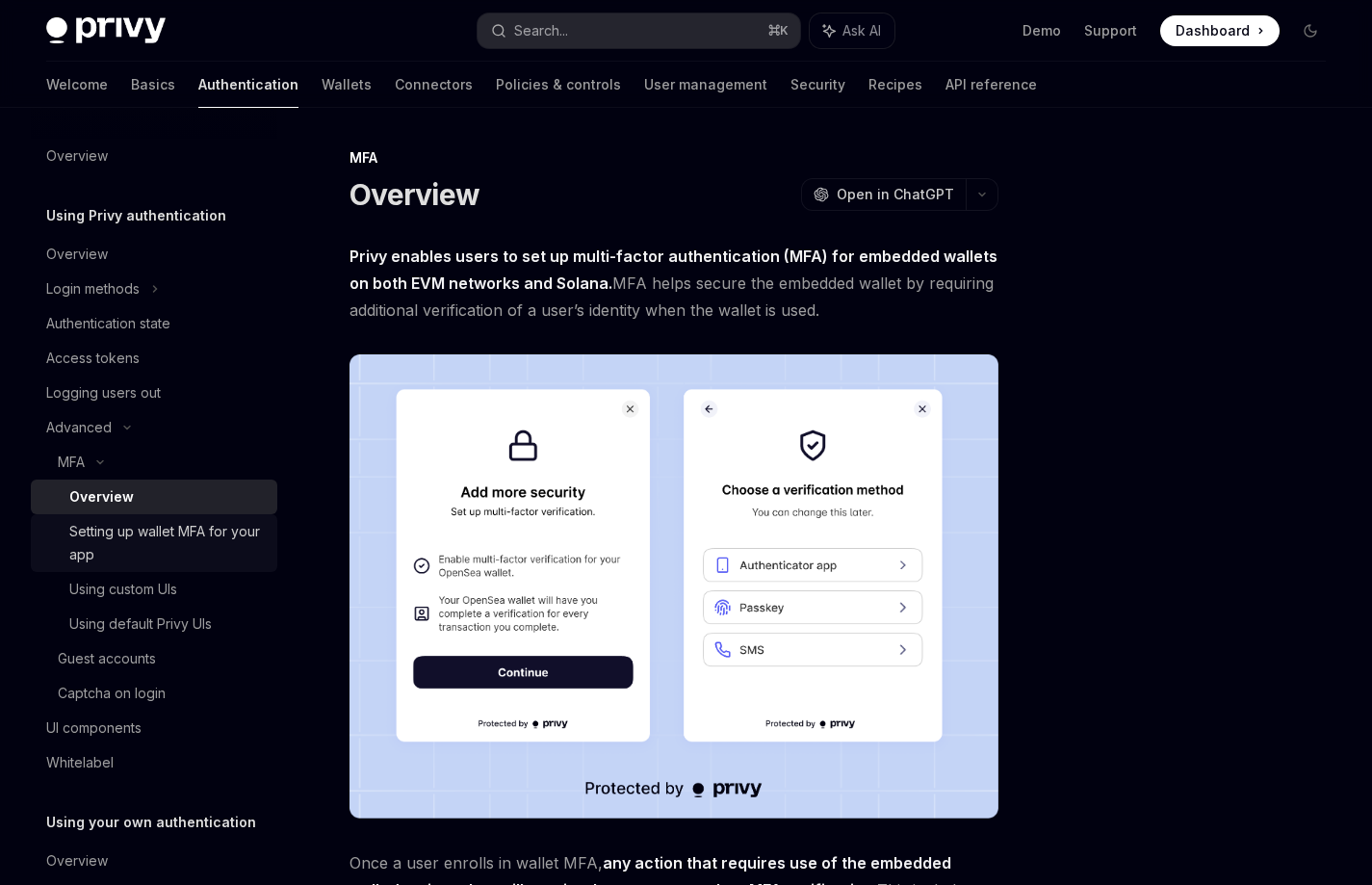 click on "Setting up wallet MFA for your app" at bounding box center [168, 543] 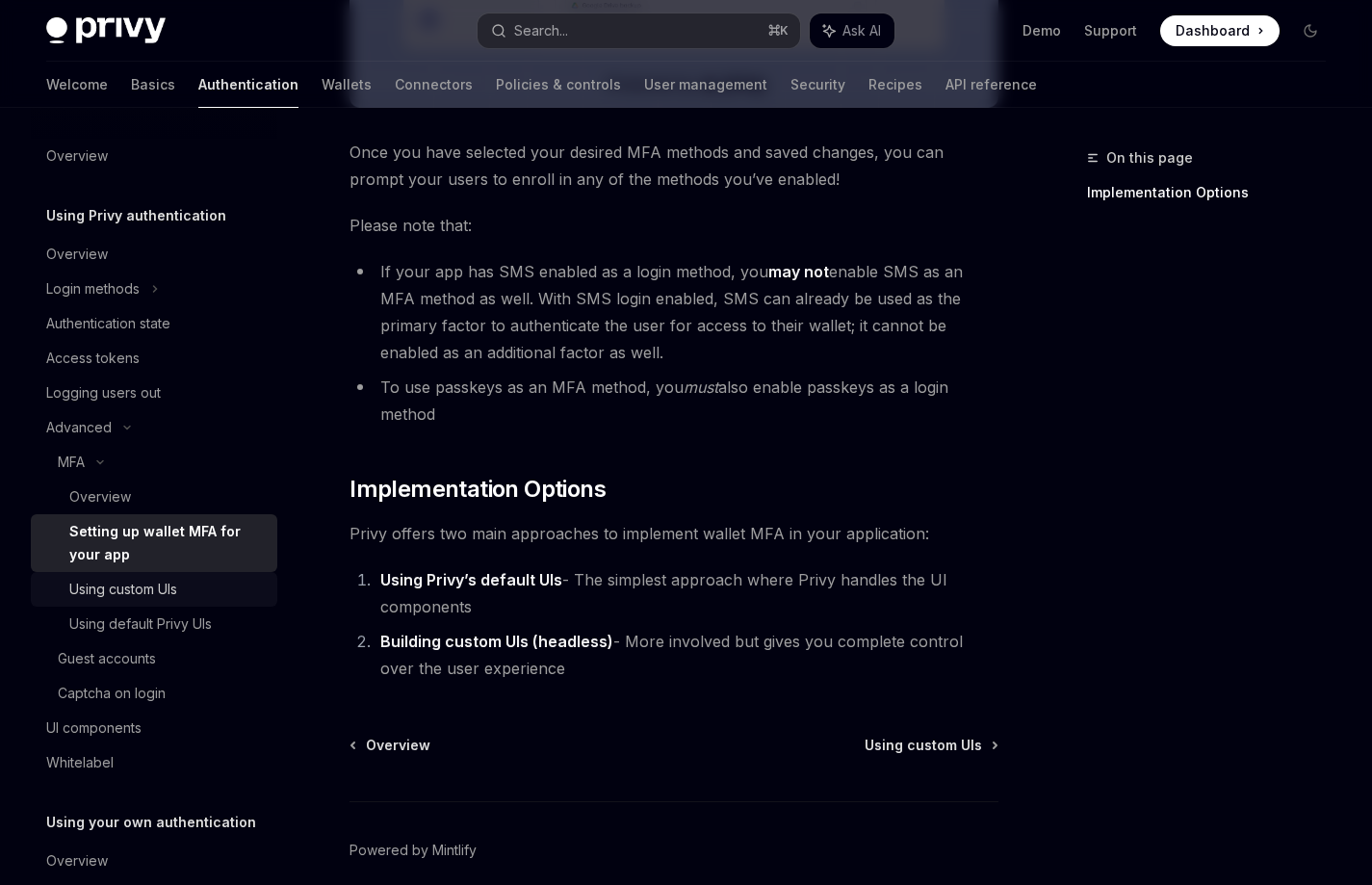 scroll, scrollTop: 874, scrollLeft: 0, axis: vertical 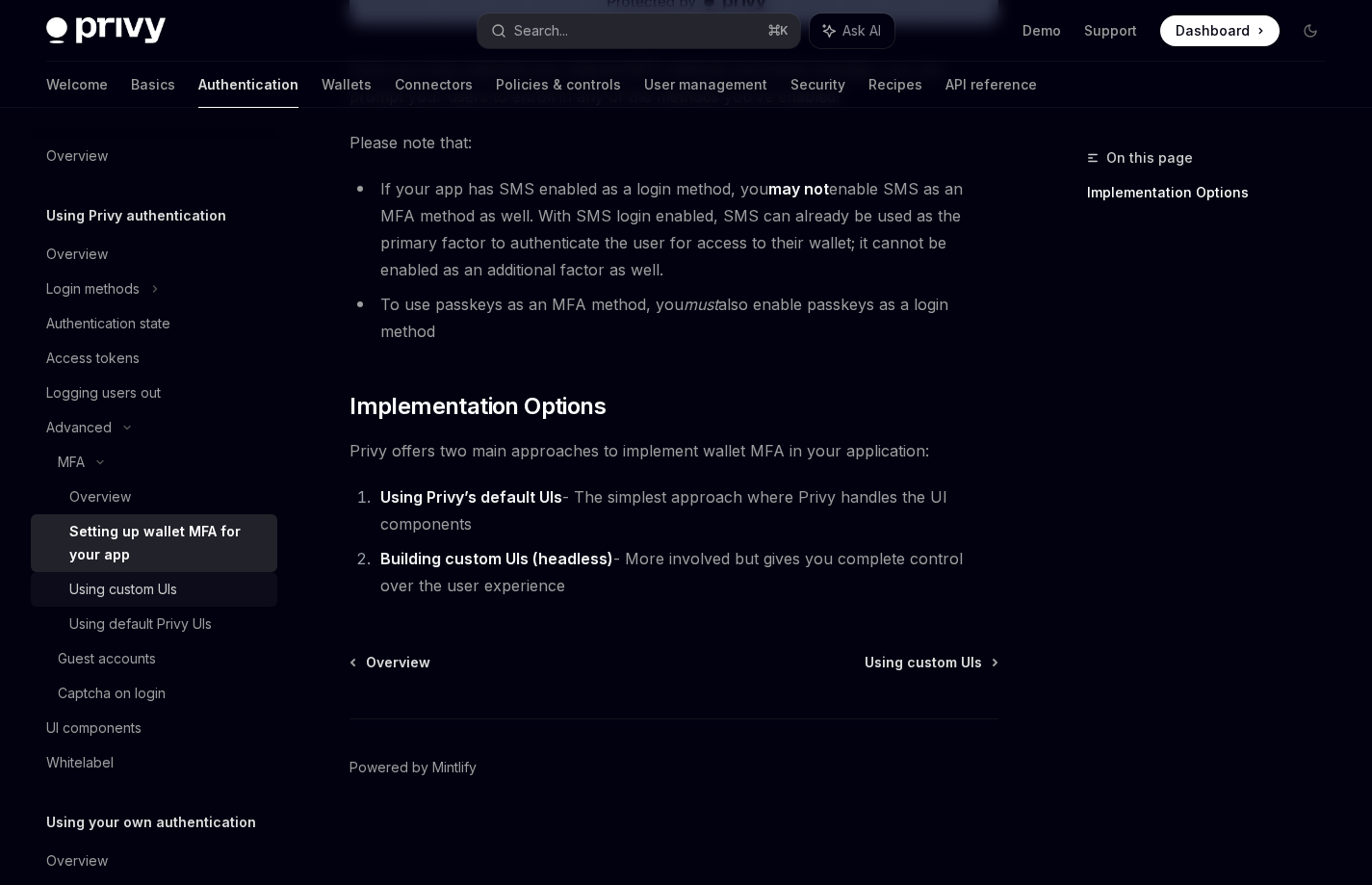 click on "Using custom UIs" at bounding box center [123, 589] 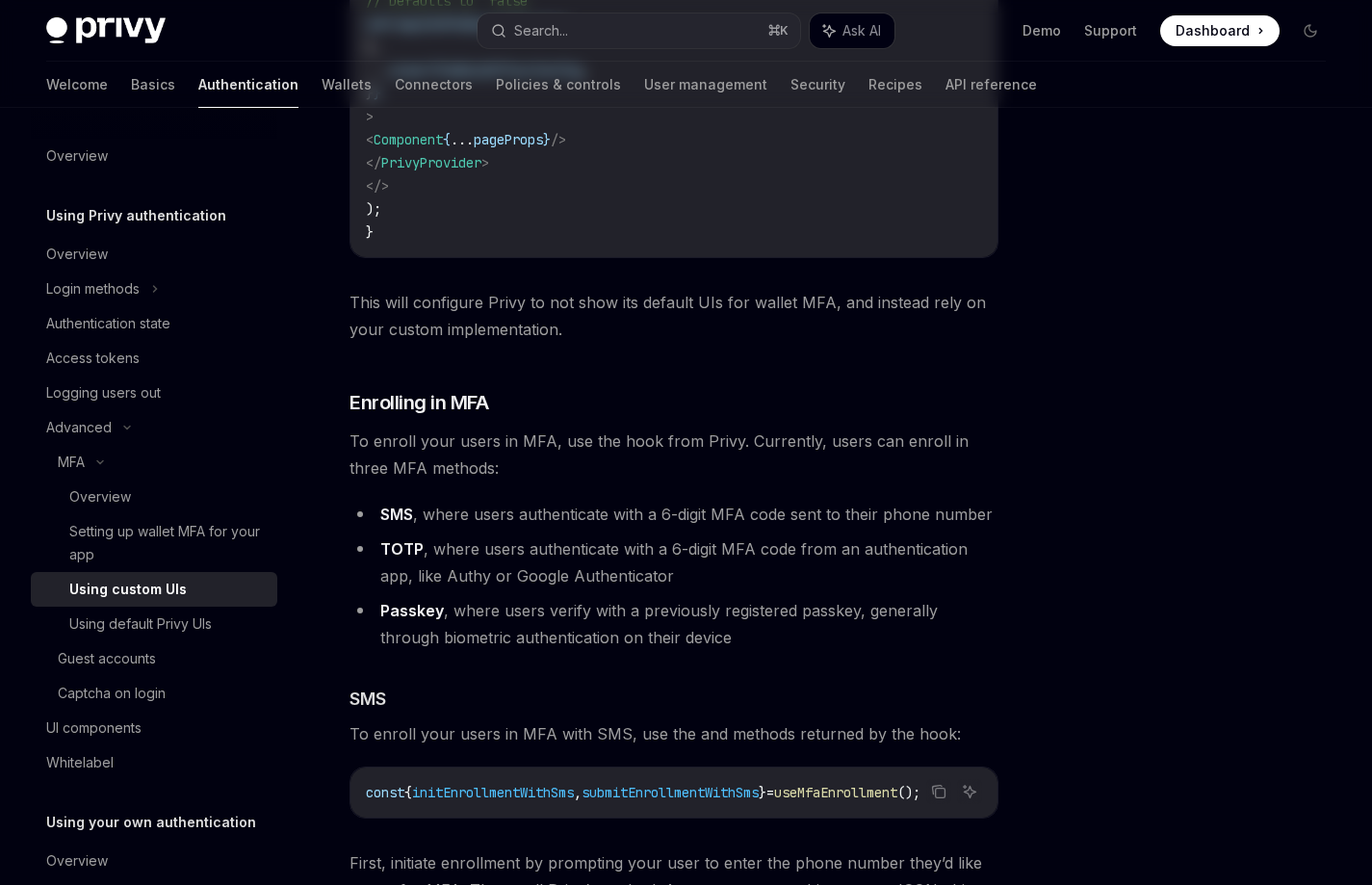 scroll, scrollTop: 0, scrollLeft: 0, axis: both 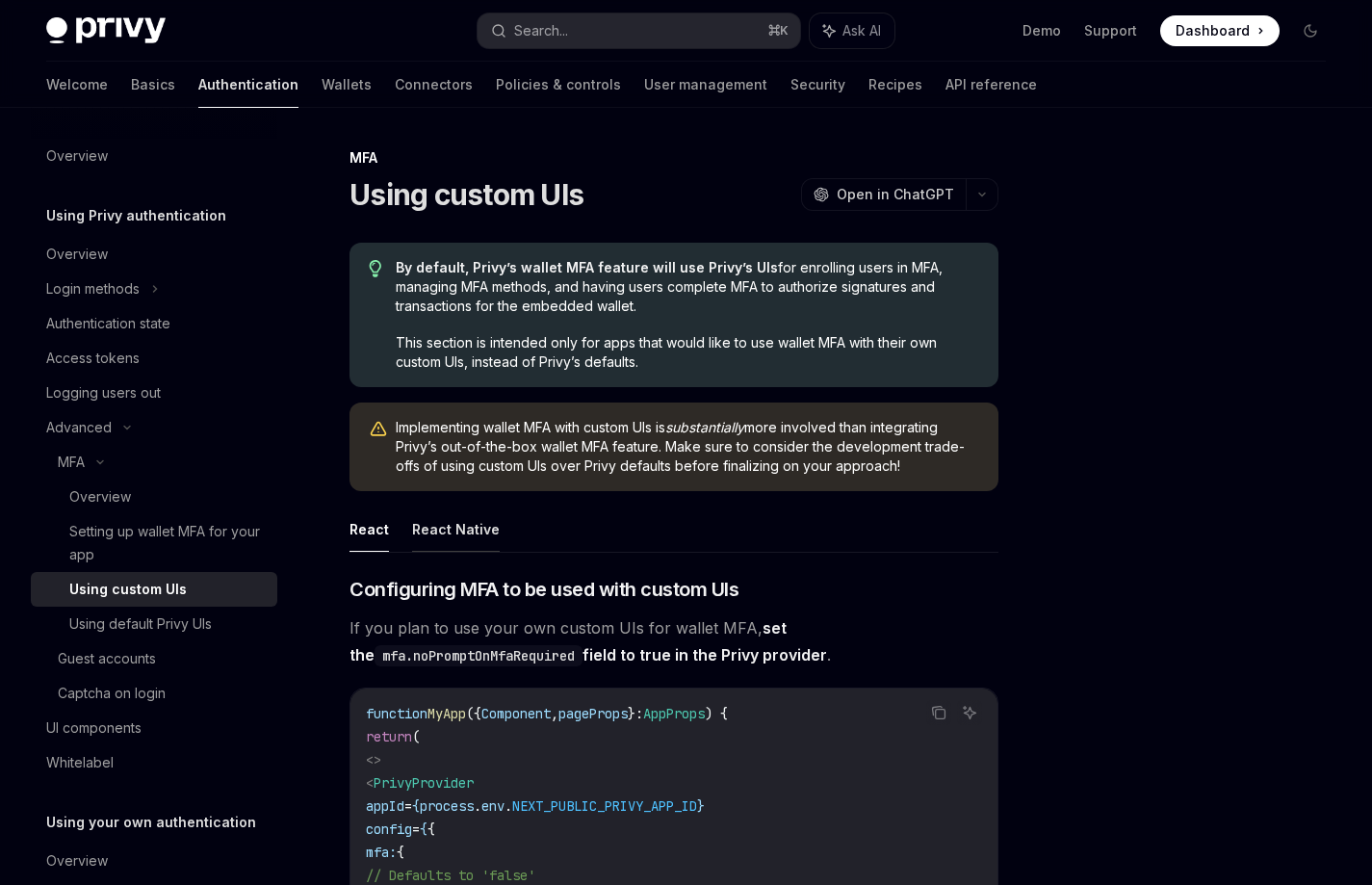 click on "React Native" at bounding box center [455, 529] 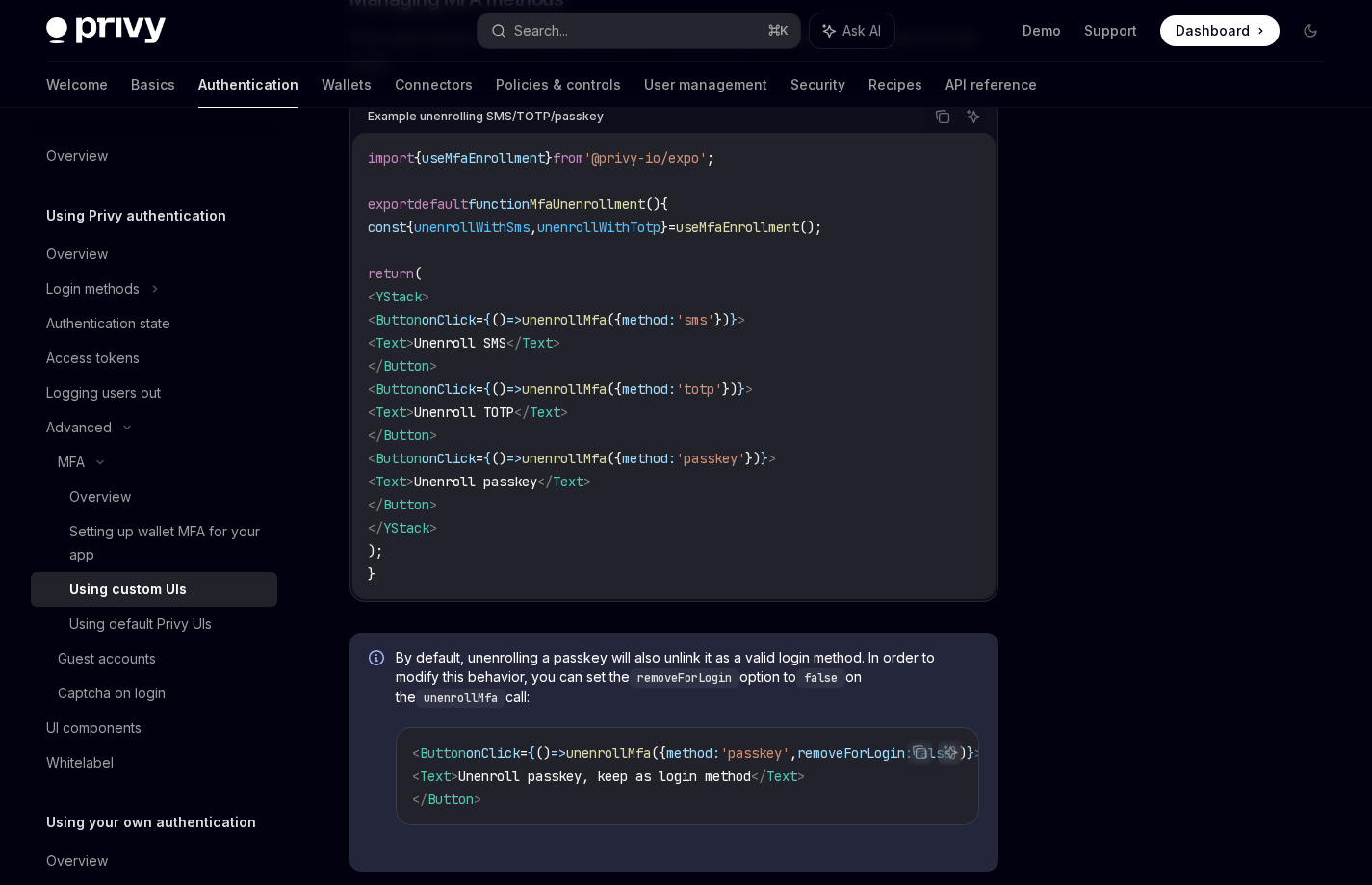 scroll, scrollTop: 4827, scrollLeft: 0, axis: vertical 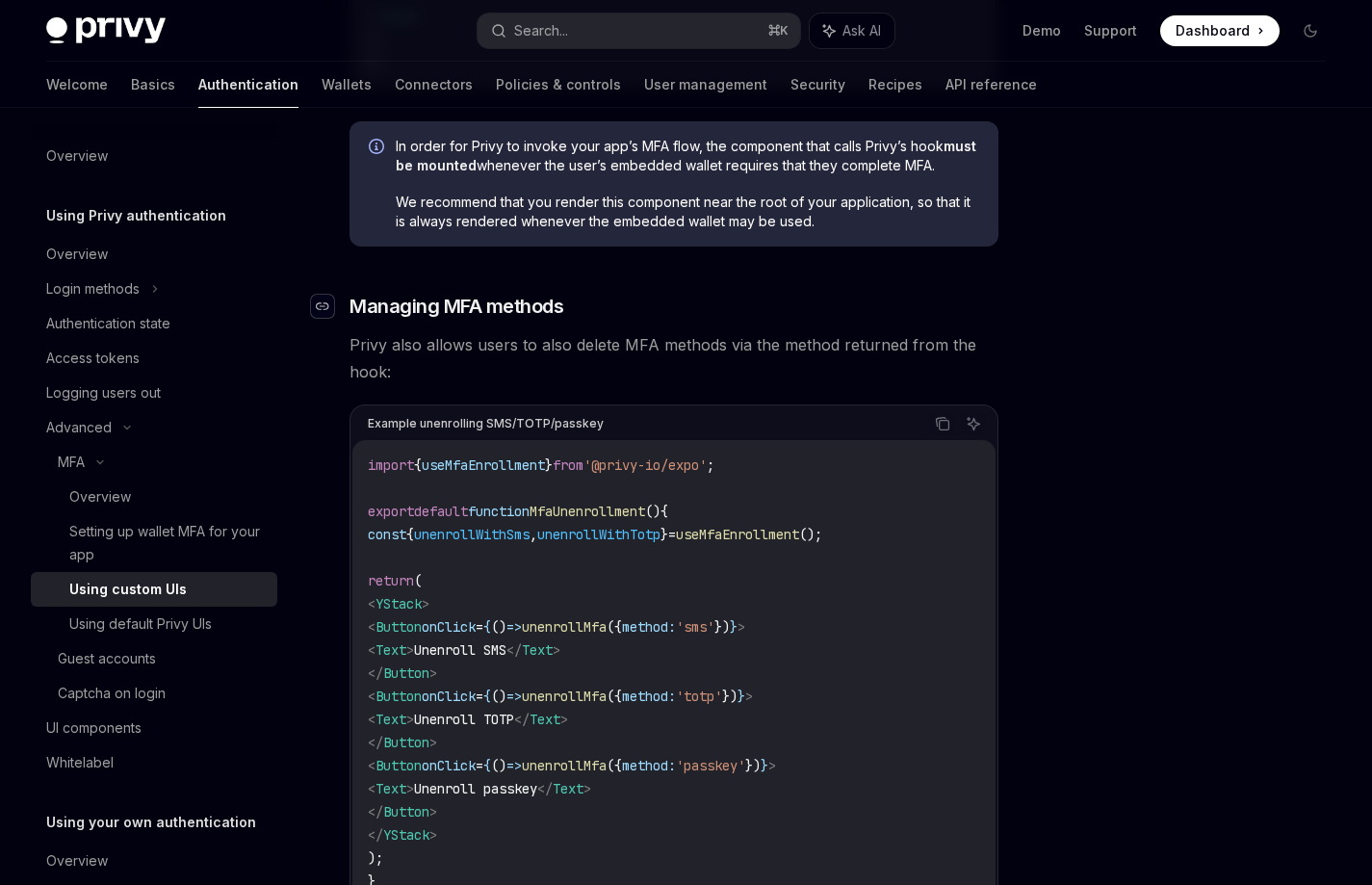click at bounding box center (323, 306) 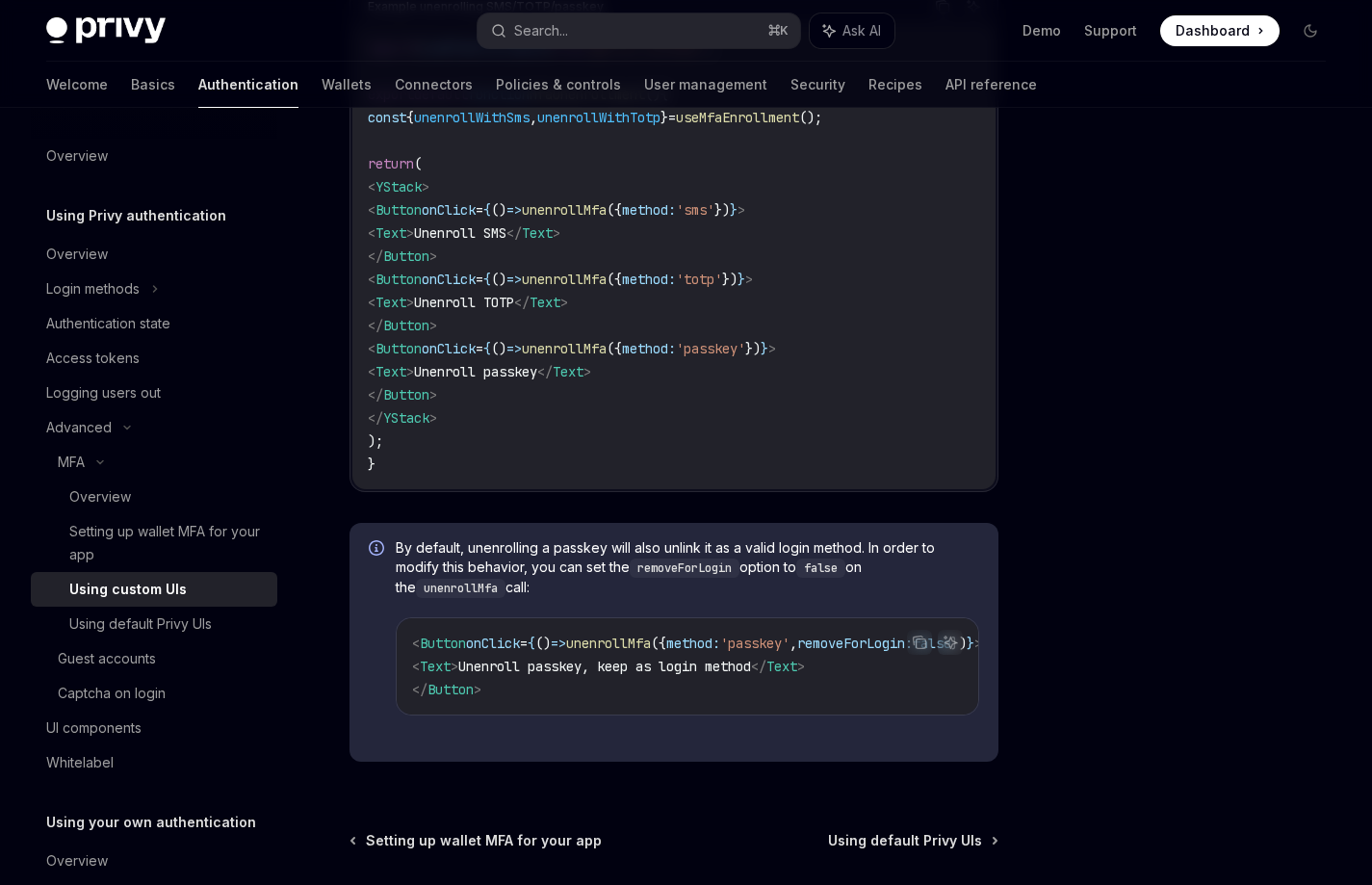scroll, scrollTop: 5234, scrollLeft: 0, axis: vertical 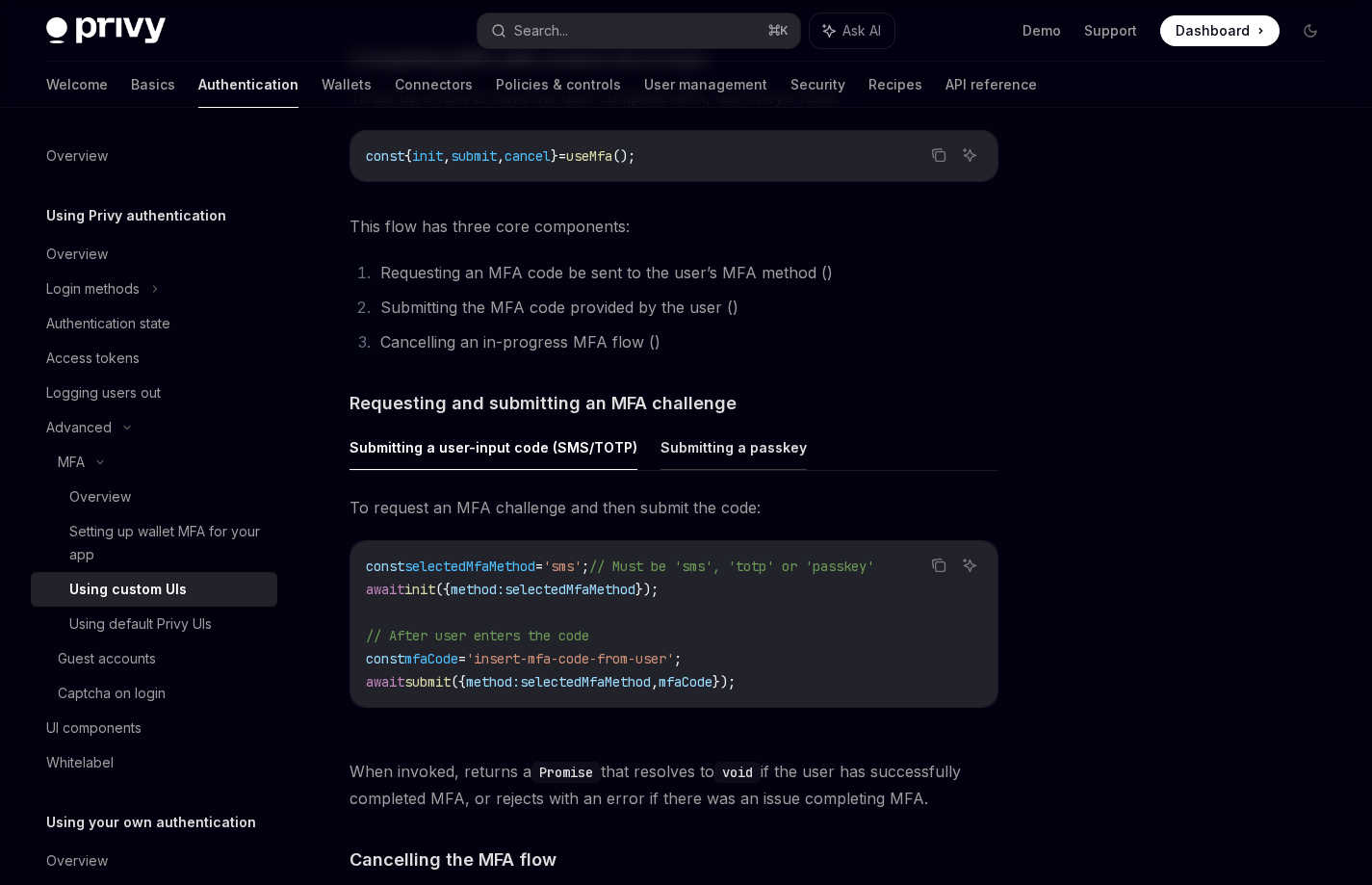 click on "Submitting a passkey" at bounding box center (734, 447) 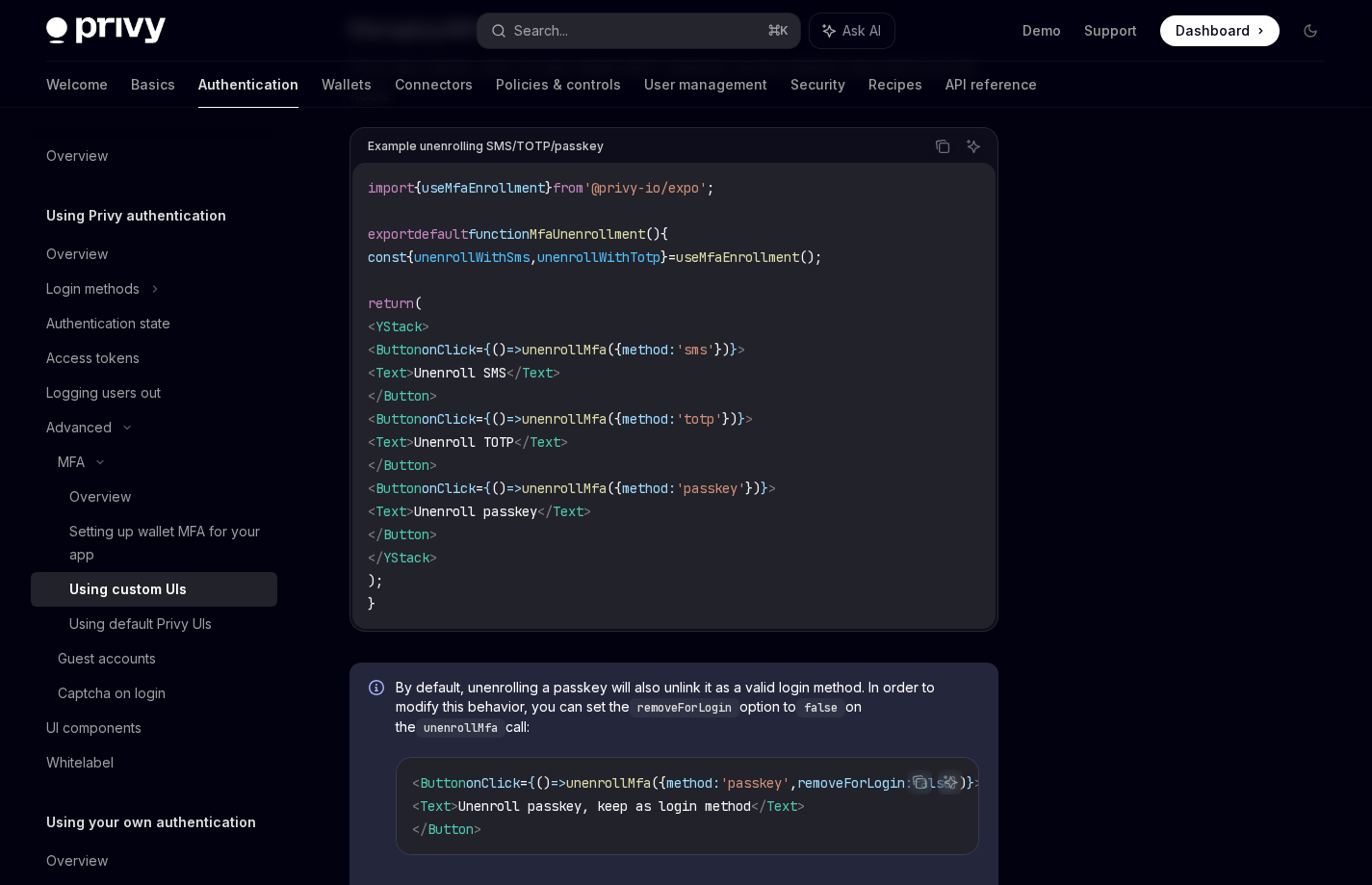 scroll, scrollTop: 5027, scrollLeft: 0, axis: vertical 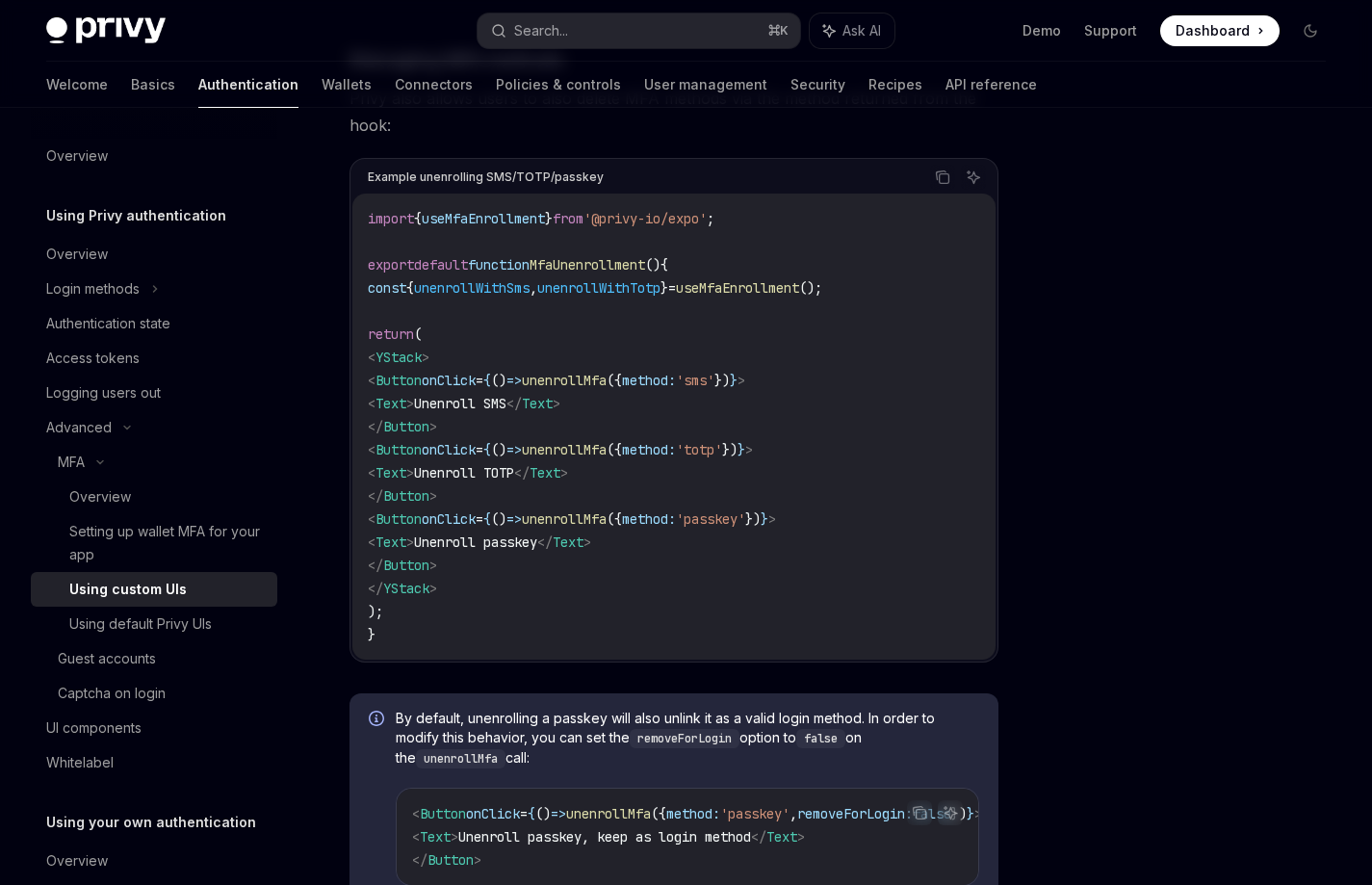 click on "unenrollWithTotp" at bounding box center [599, 288] 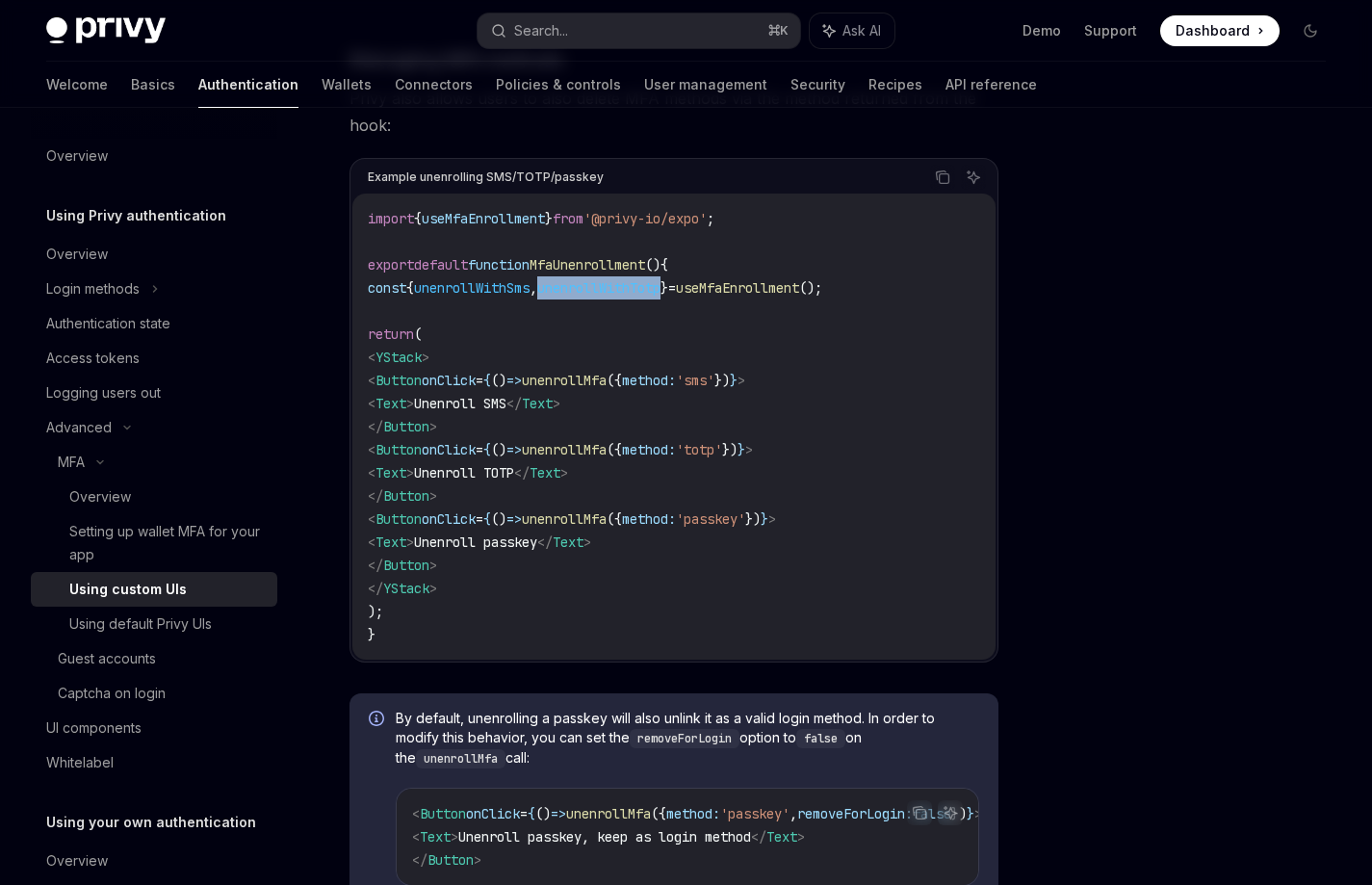 click on "unenrollWithTotp" at bounding box center (599, 288) 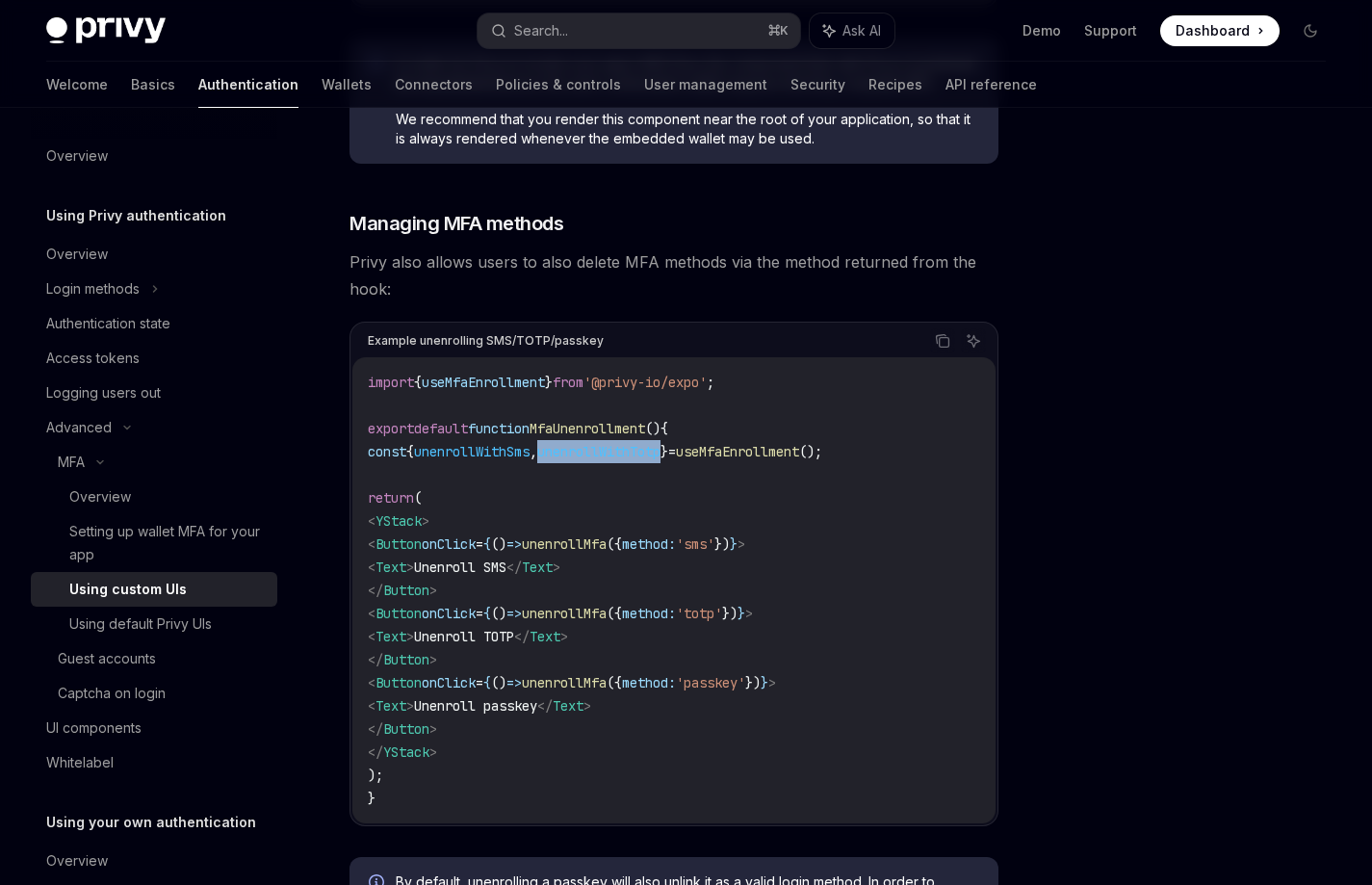 scroll, scrollTop: 4844, scrollLeft: 0, axis: vertical 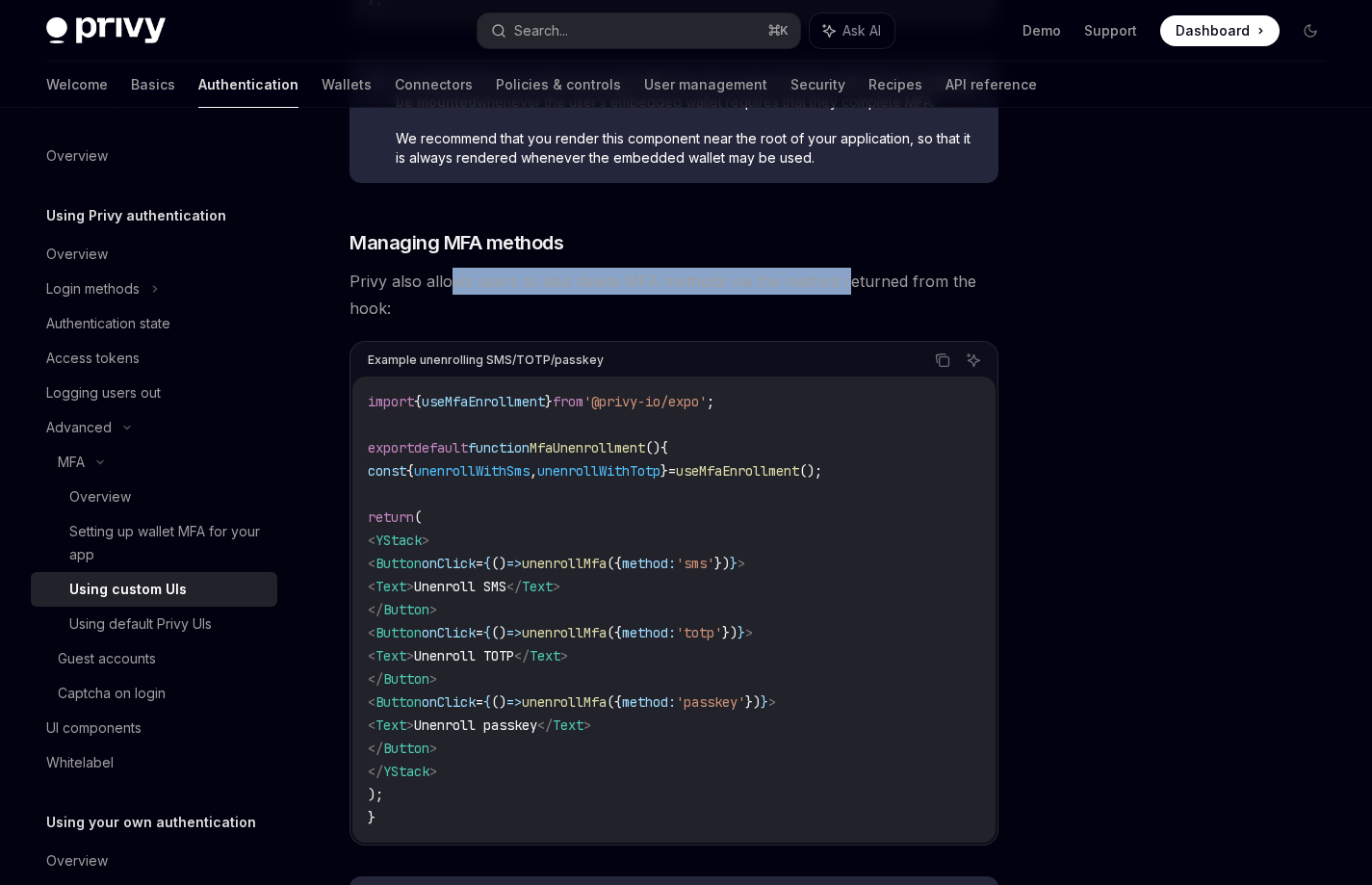 drag, startPoint x: 455, startPoint y: 306, endPoint x: 846, endPoint y: 311, distance: 391.032 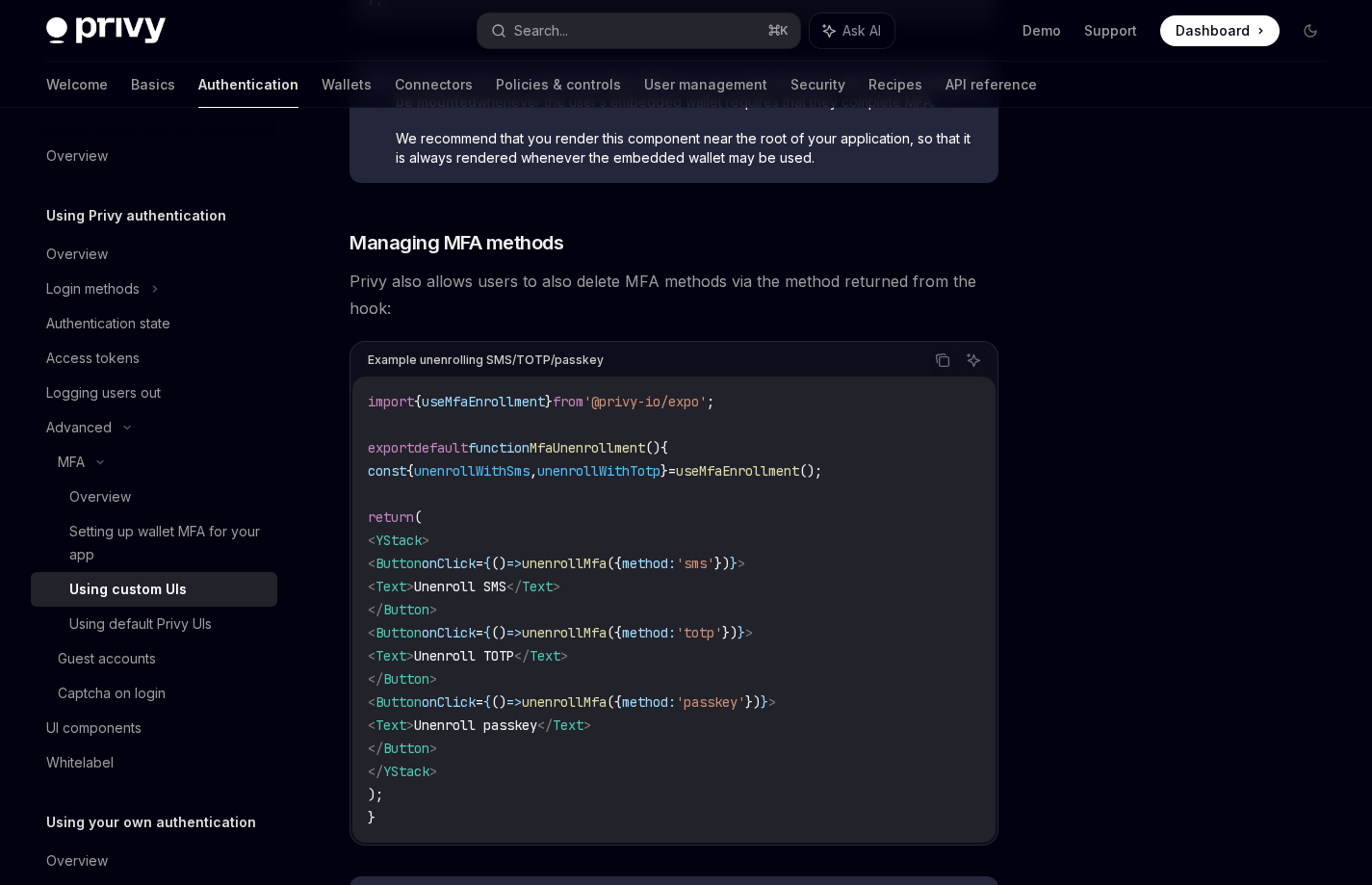 click on "Privy also allows users to also delete MFA methods via the  method returned from the  hook:" at bounding box center [674, 295] 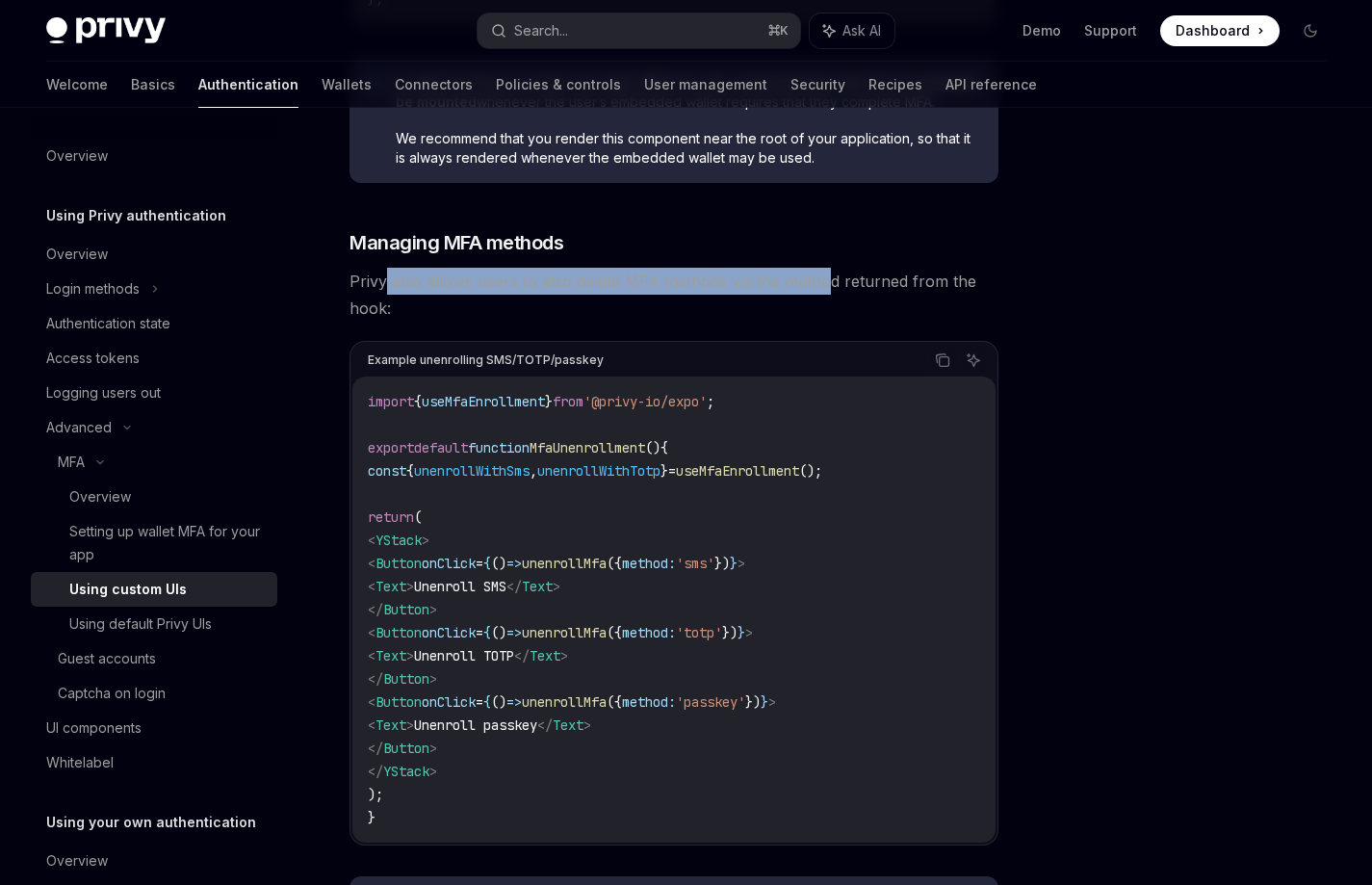 drag, startPoint x: 387, startPoint y: 307, endPoint x: 817, endPoint y: 367, distance: 434.1659 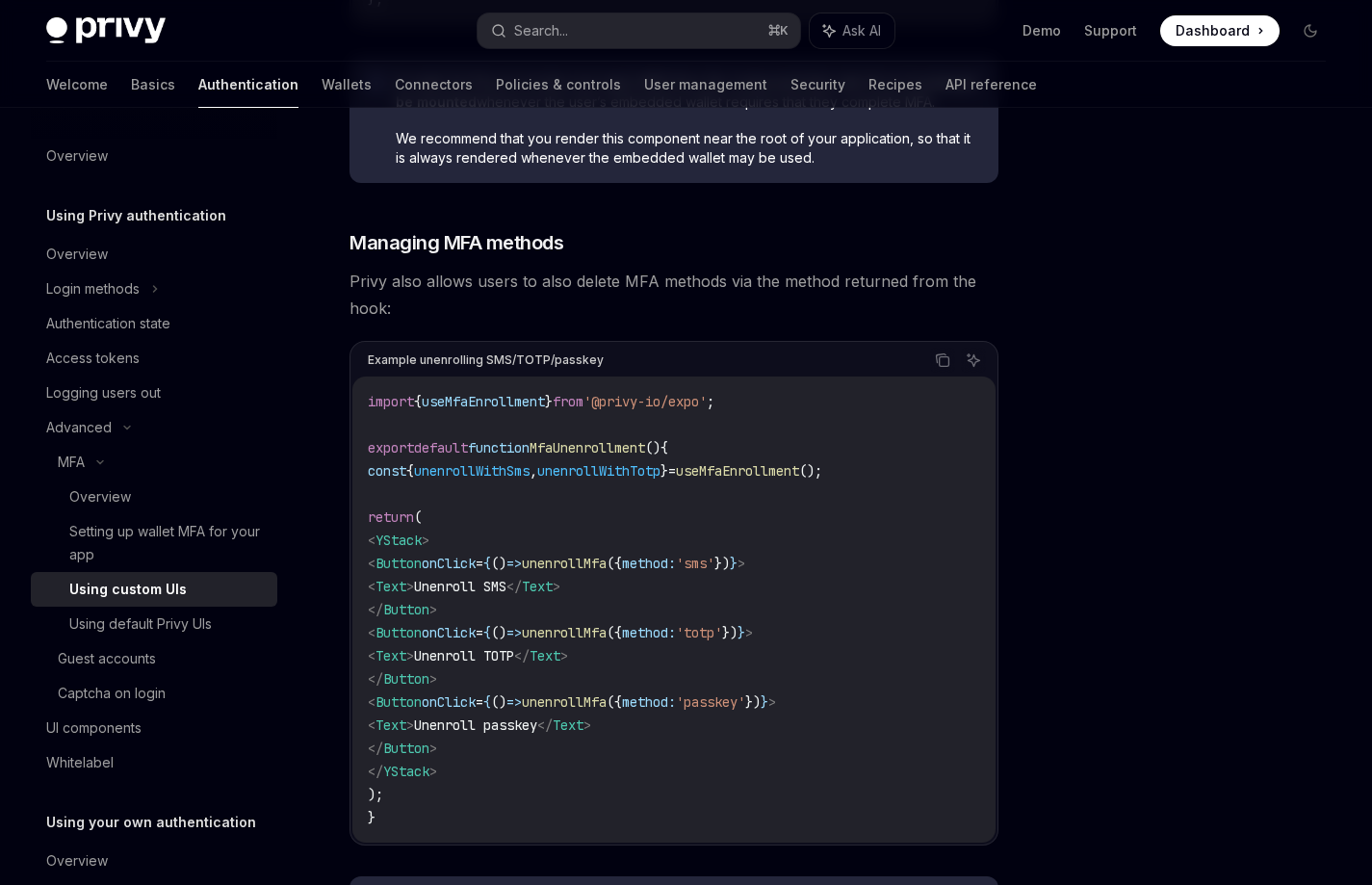 click on "Example unenrolling SMS/TOTP/passkey" at bounding box center [485, 360] 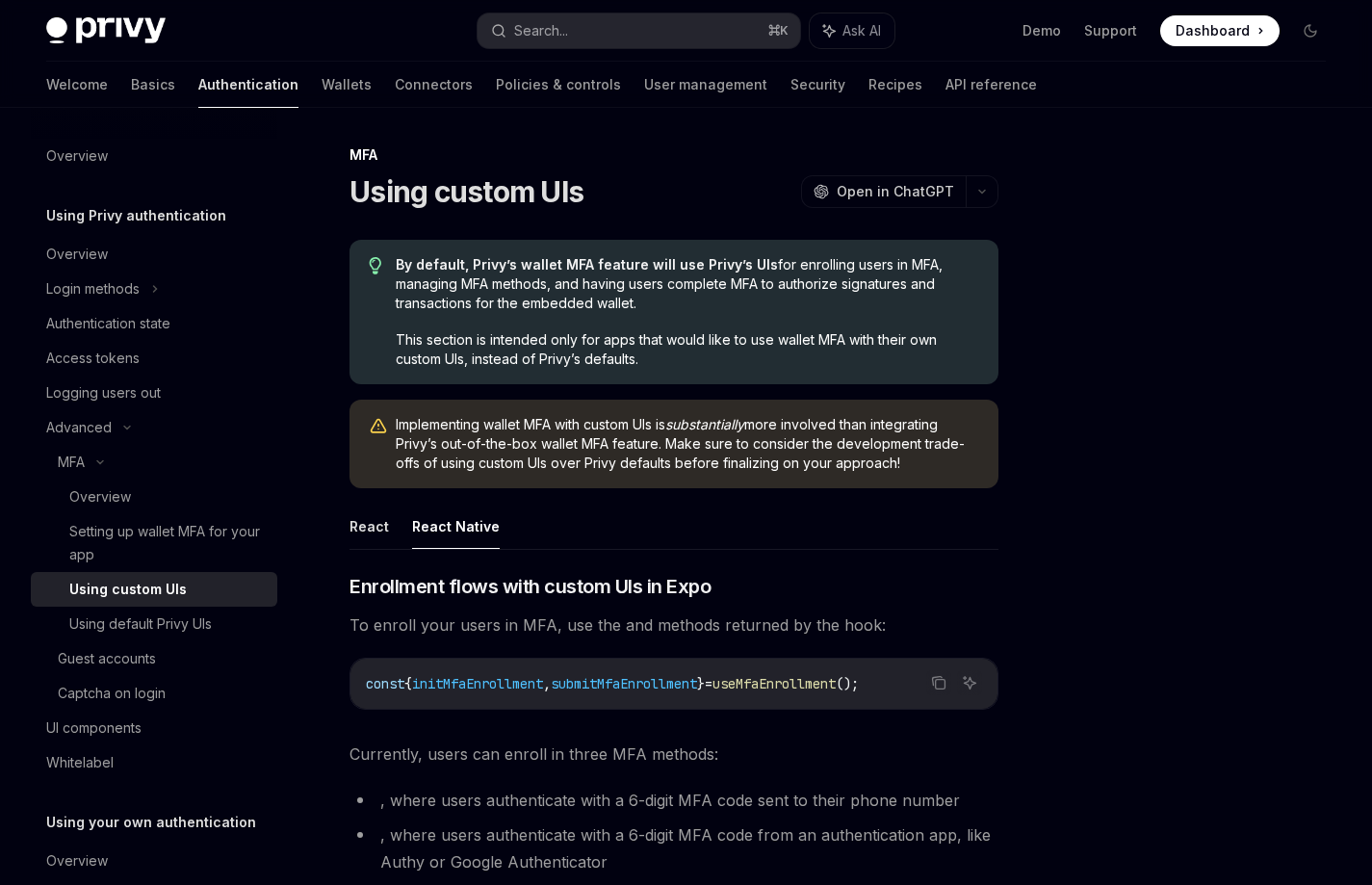 scroll, scrollTop: 0, scrollLeft: 0, axis: both 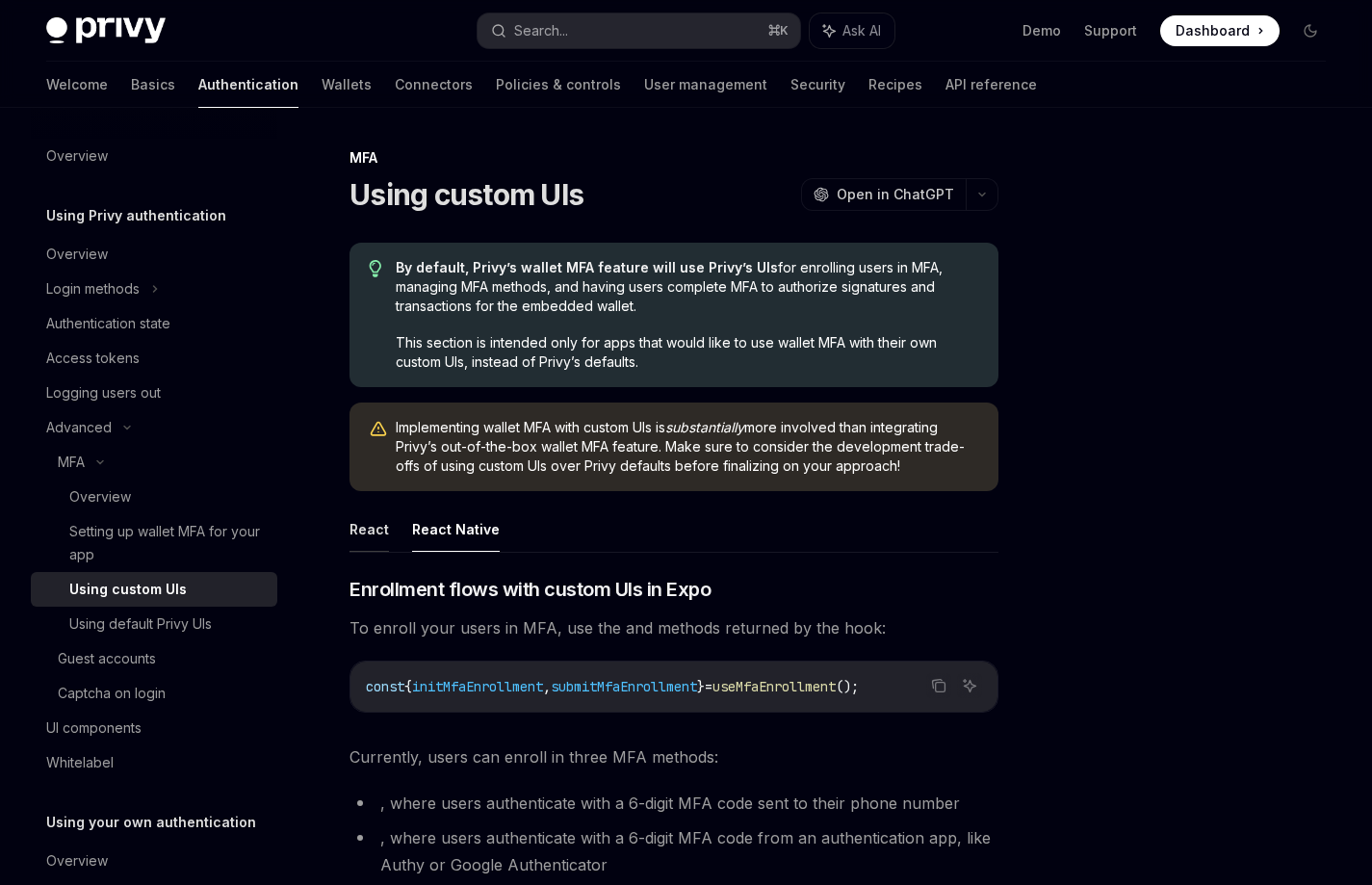 click on "React" at bounding box center (369, 529) 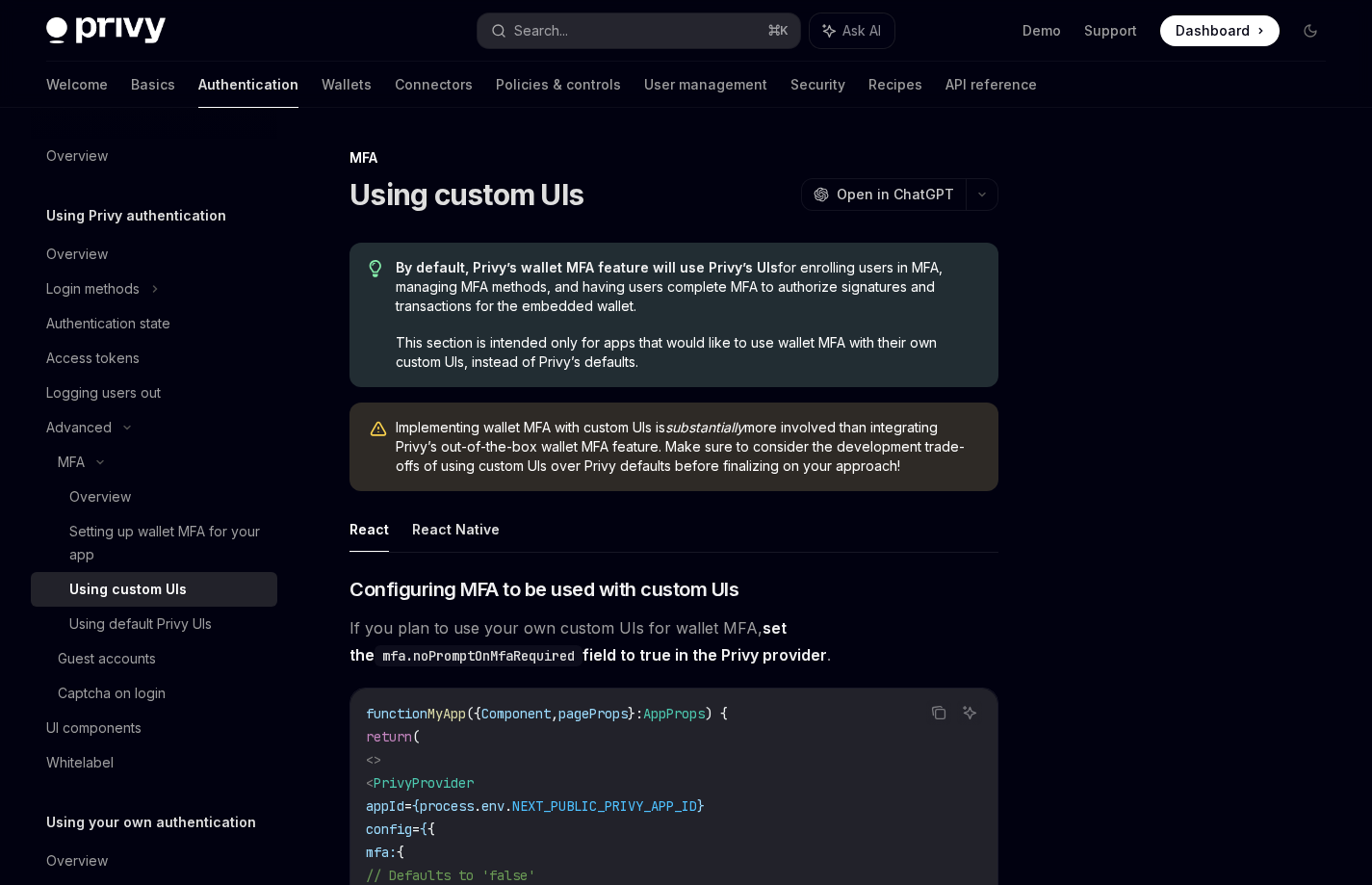 click on "React" at bounding box center (369, 529) 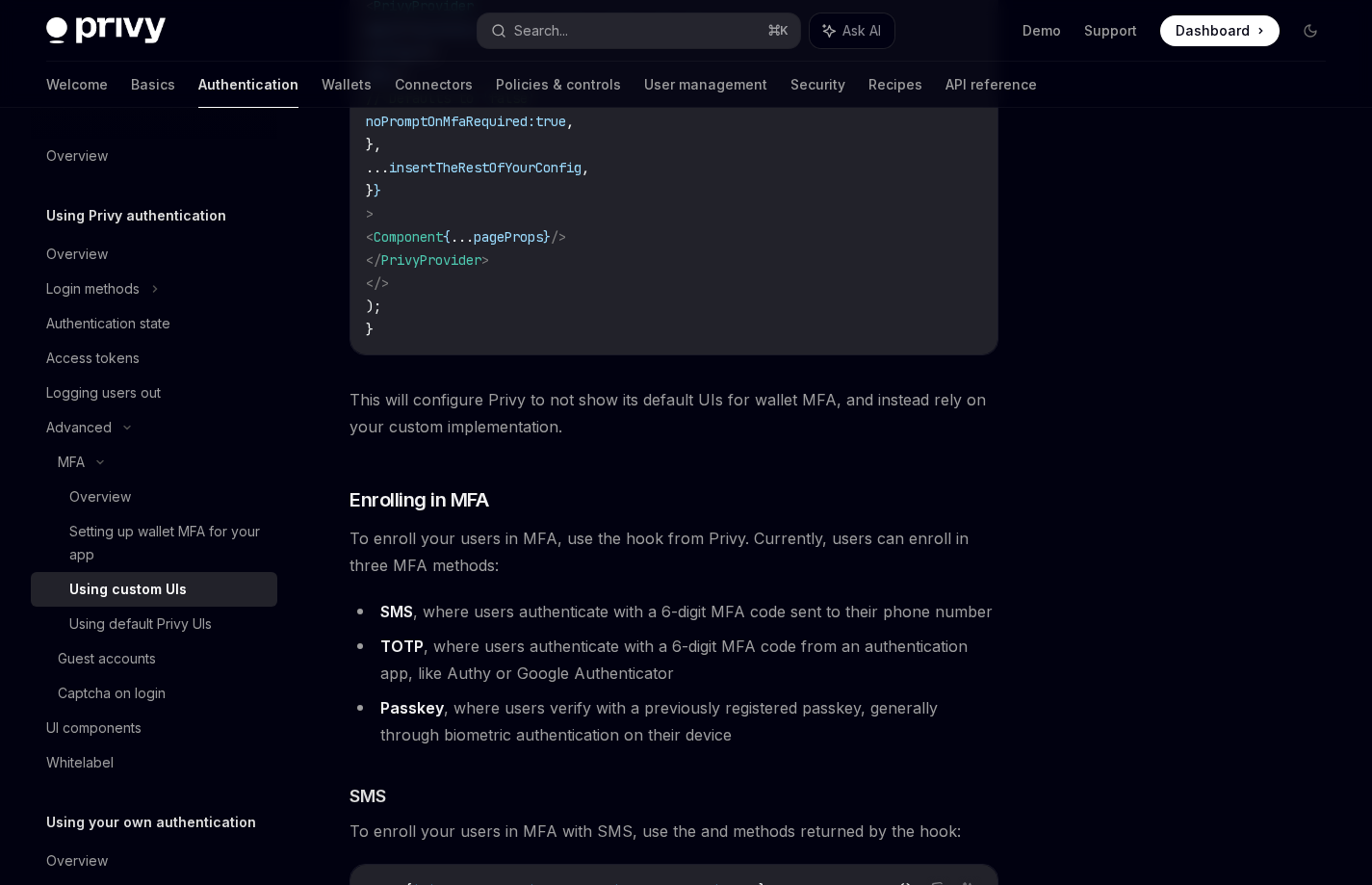 scroll, scrollTop: 0, scrollLeft: 0, axis: both 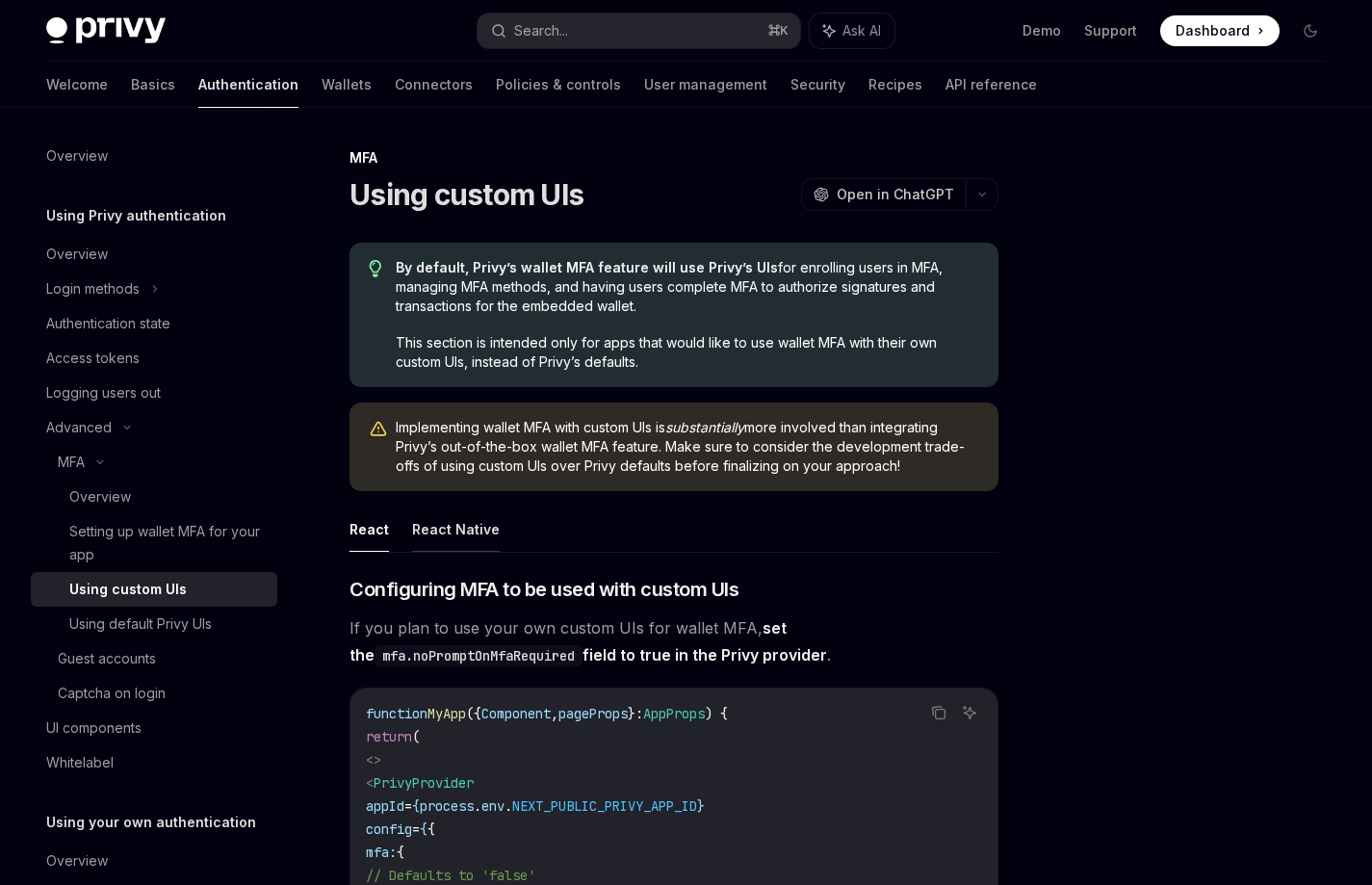 click on "React Native" at bounding box center [455, 529] 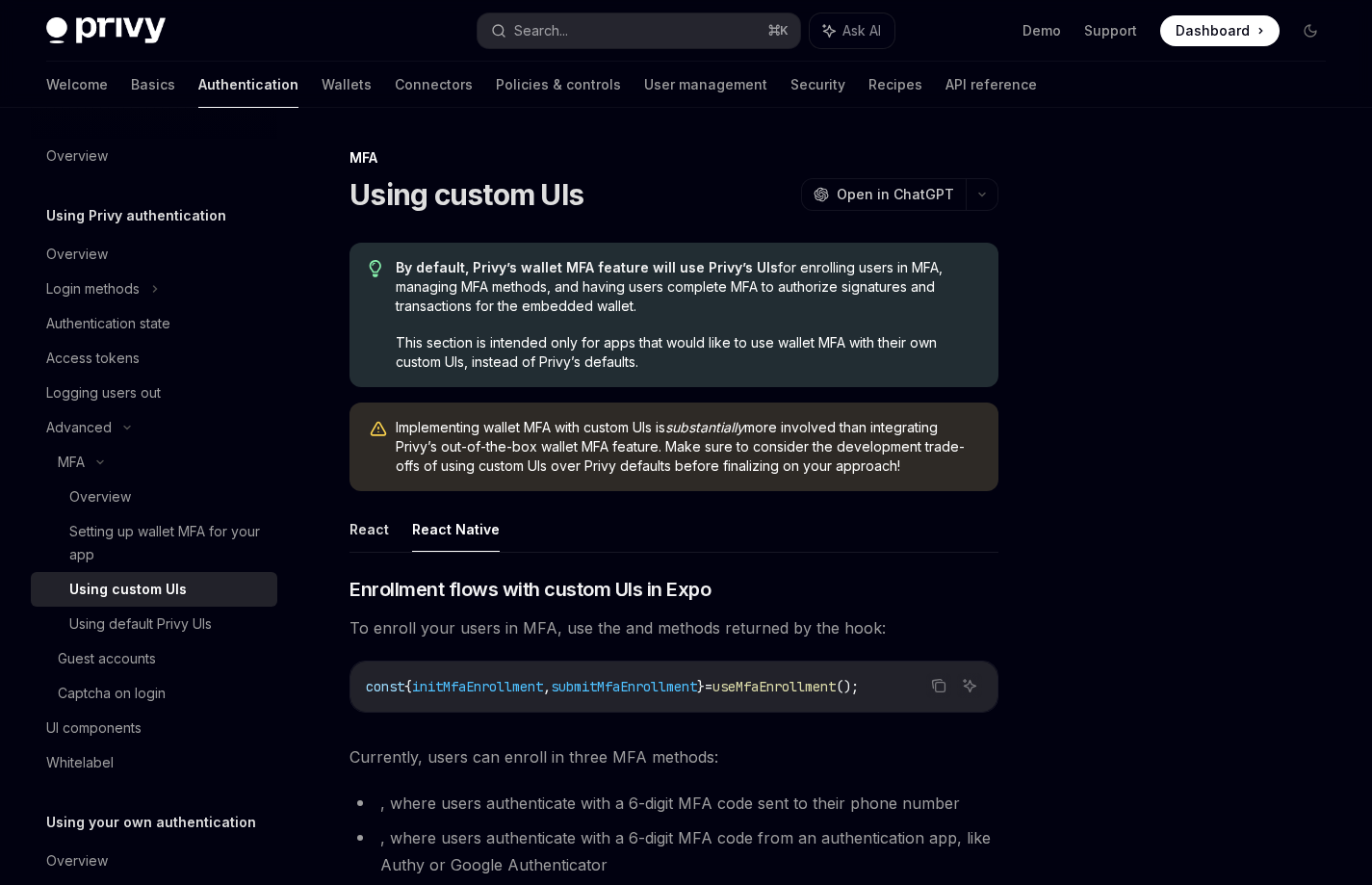 type on "*" 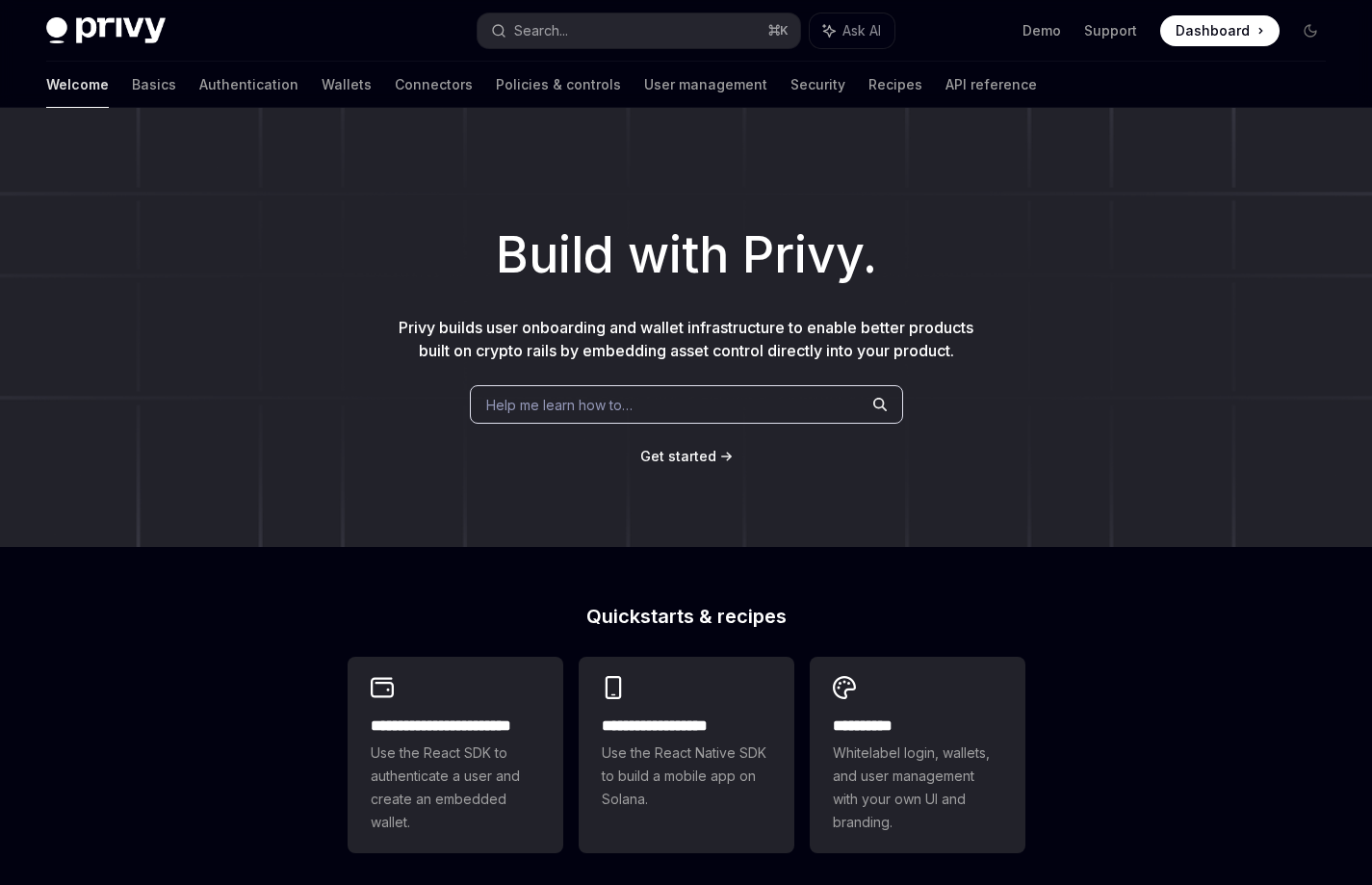 scroll, scrollTop: 0, scrollLeft: 0, axis: both 